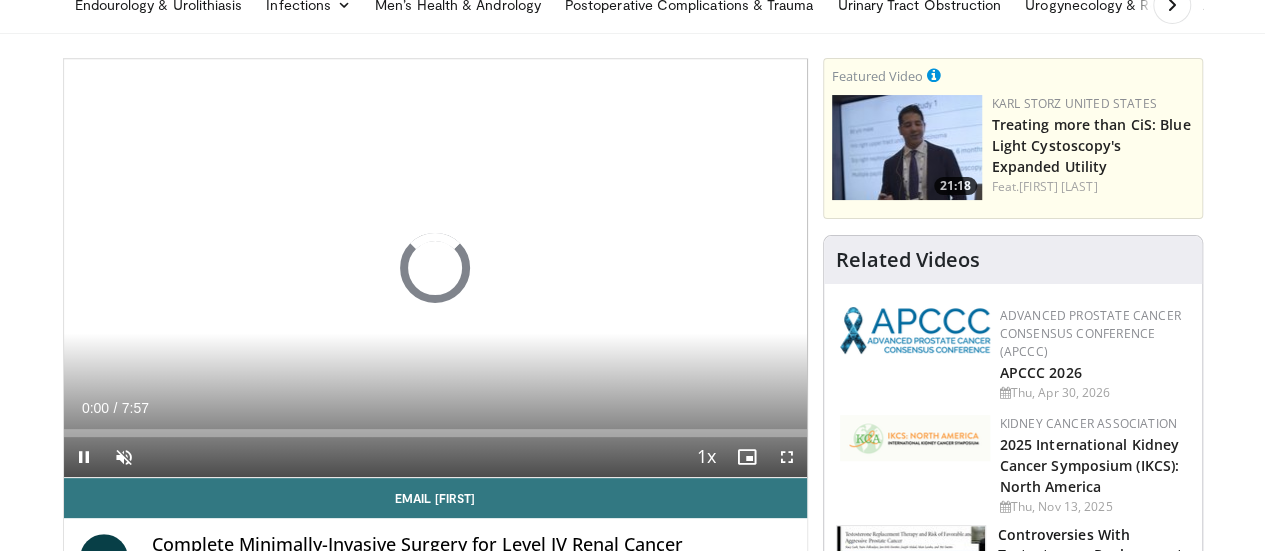 scroll, scrollTop: 100, scrollLeft: 0, axis: vertical 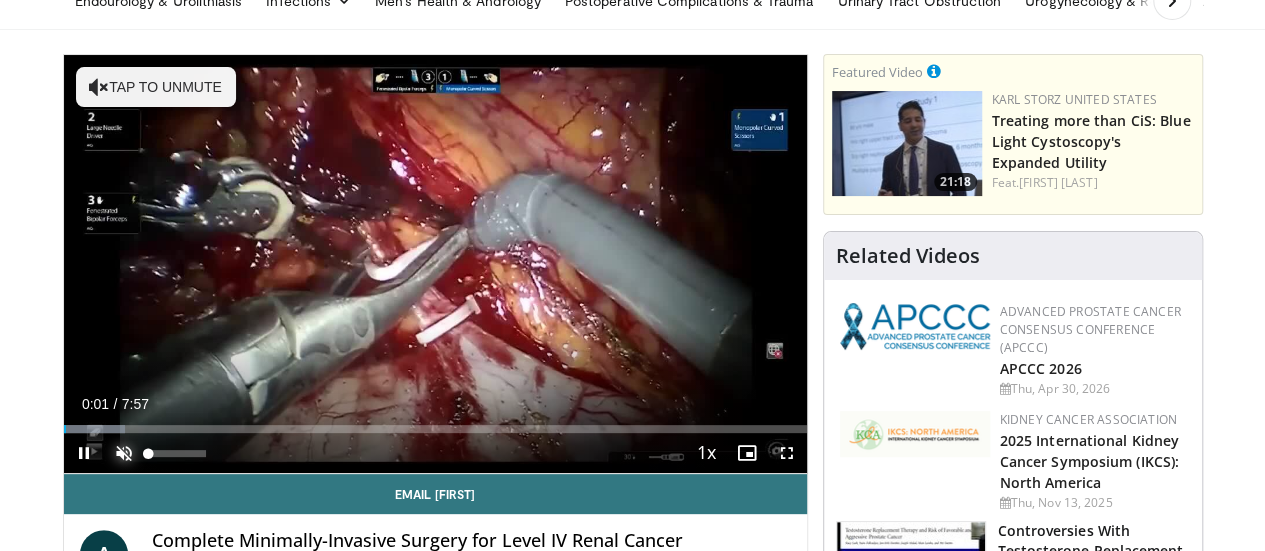 click at bounding box center (124, 453) 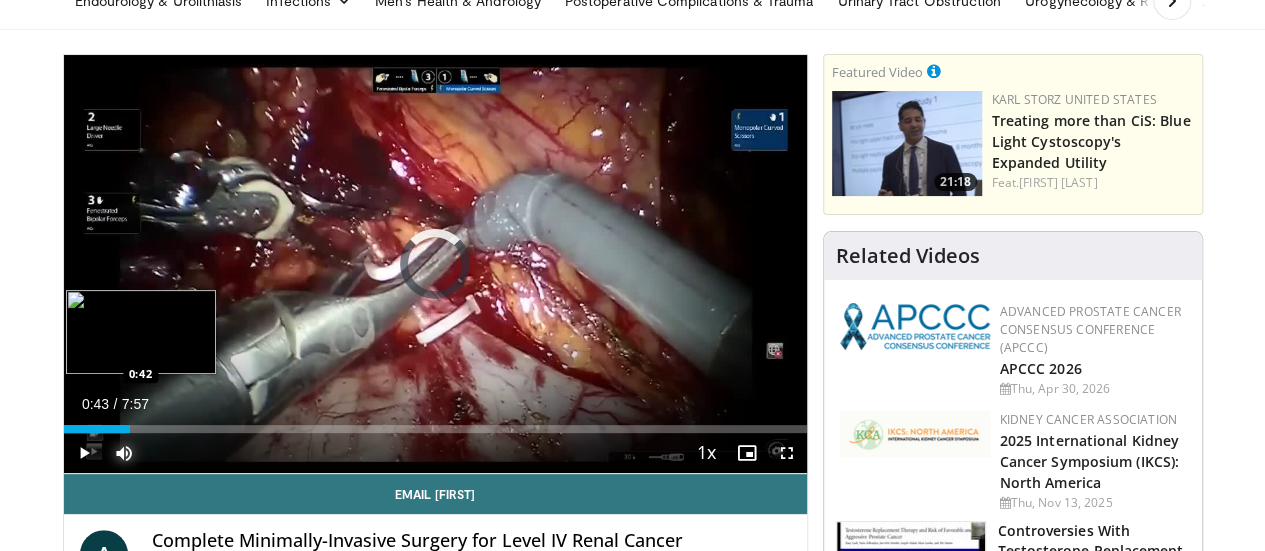 click on "Loaded :  8.34% 0:43 0:42" at bounding box center [435, 429] 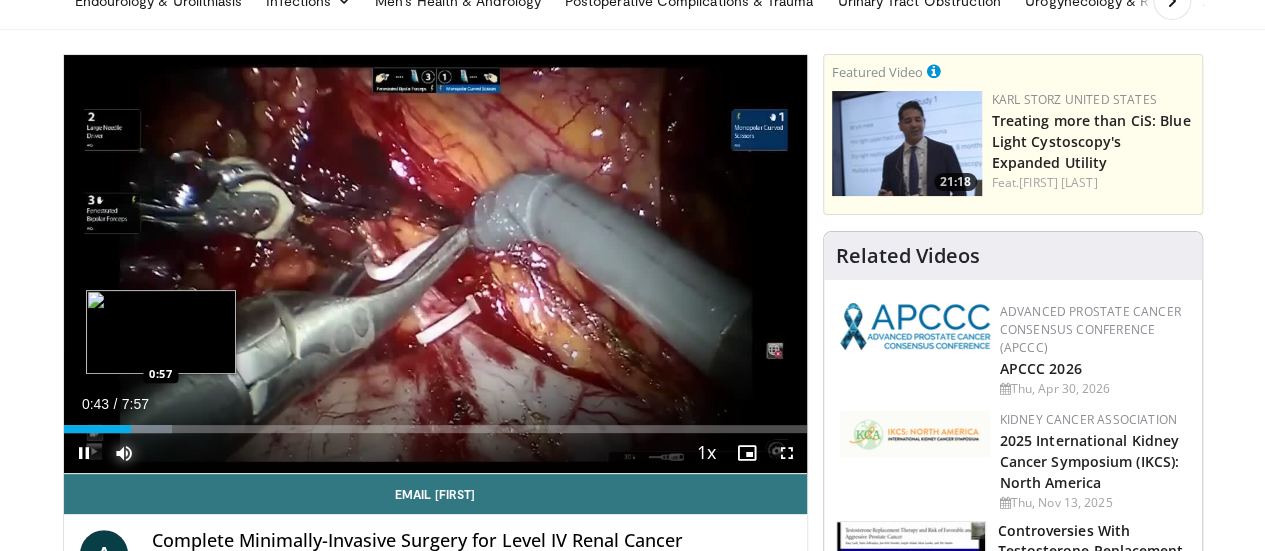 click on "Loaded :  14.65% 0:43 0:57" at bounding box center (435, 429) 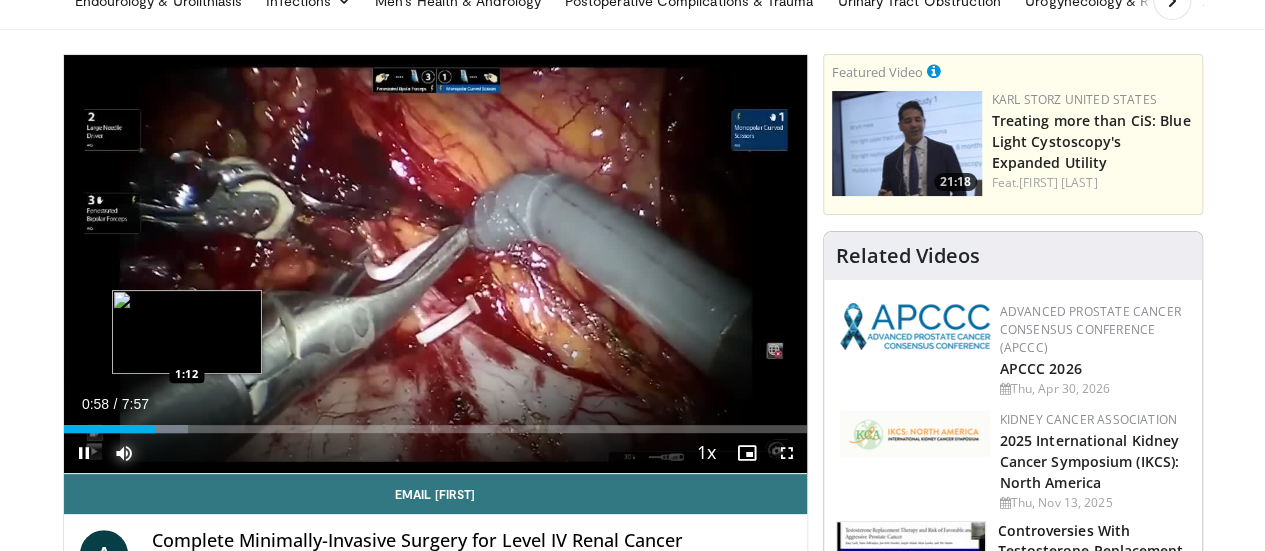 click on "Loaded :  16.74% 0:58 1:12" at bounding box center [435, 429] 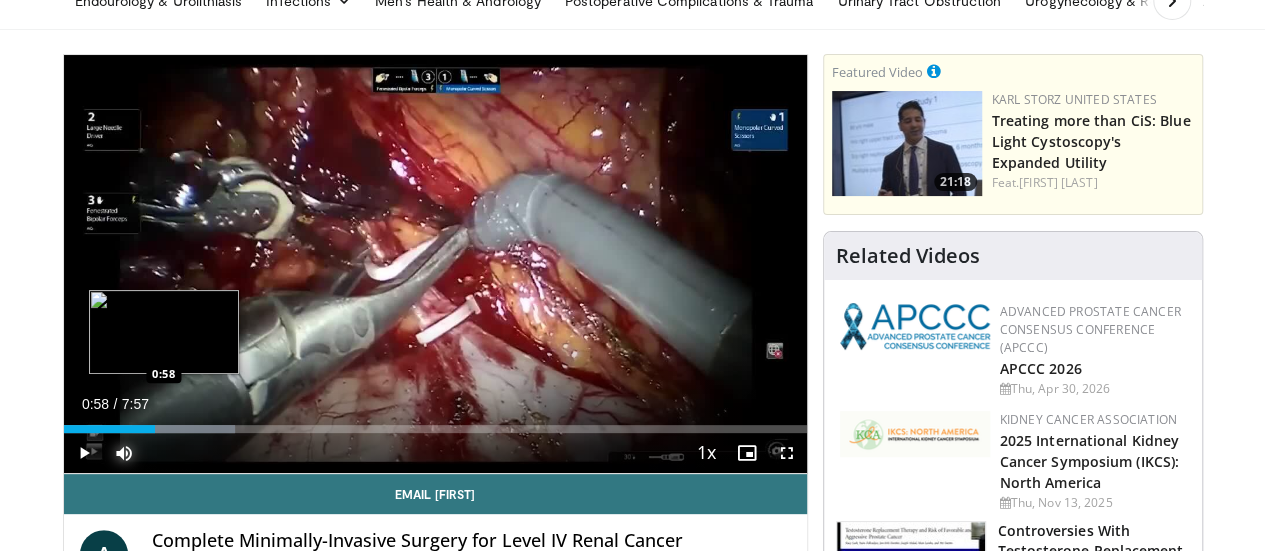 click on "Loaded :  23.02% 0:58 0:58" at bounding box center (435, 429) 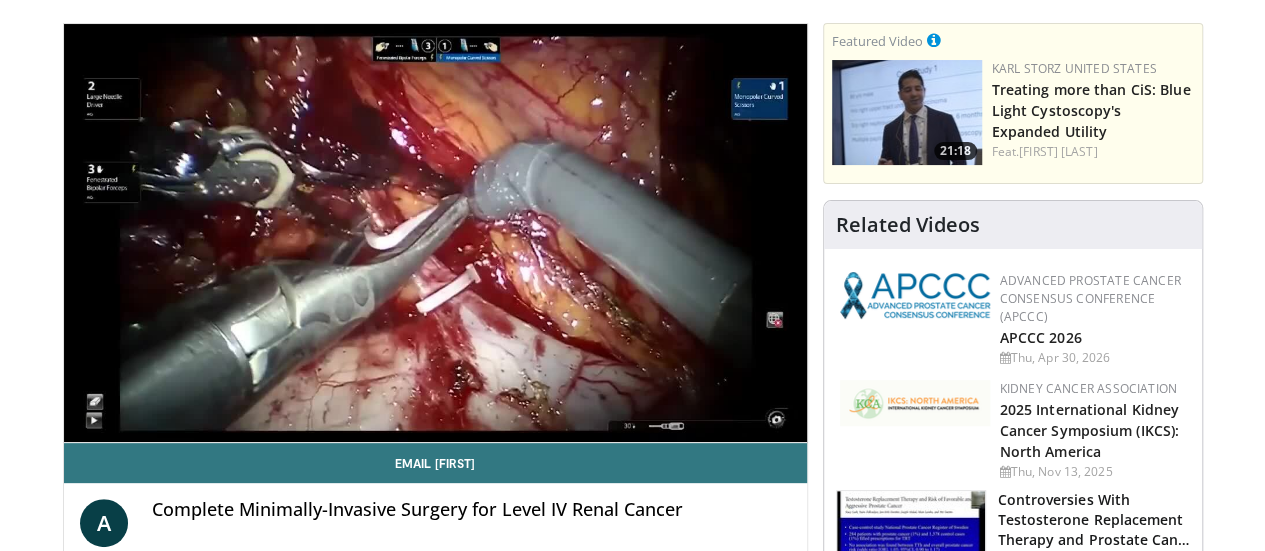 scroll, scrollTop: 100, scrollLeft: 0, axis: vertical 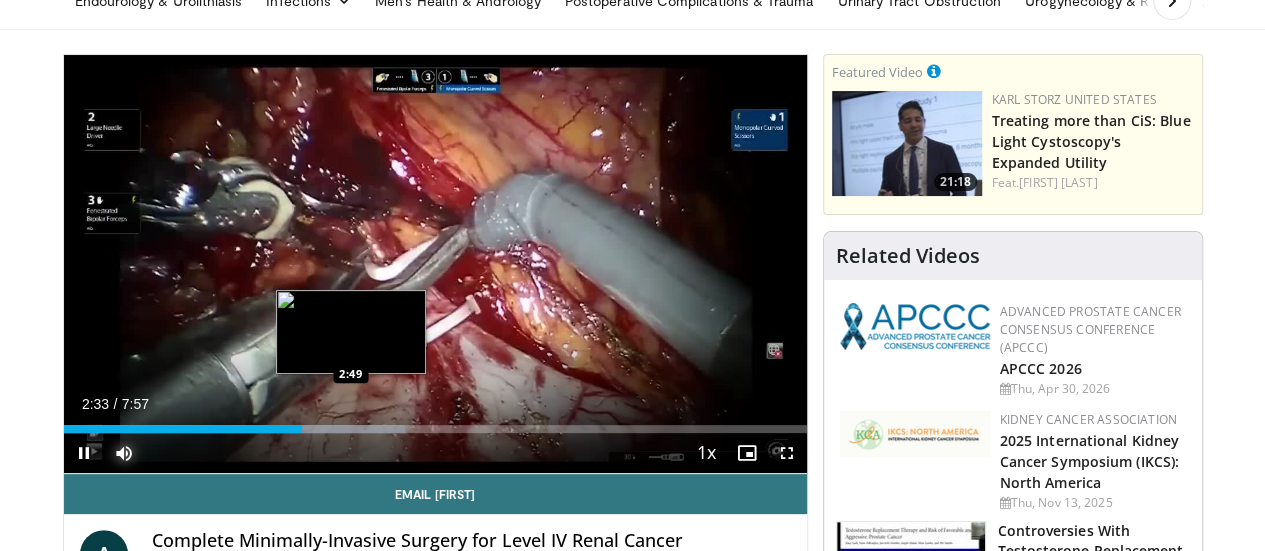click on "Loaded :  45.95% 2:33 2:49" at bounding box center [435, 429] 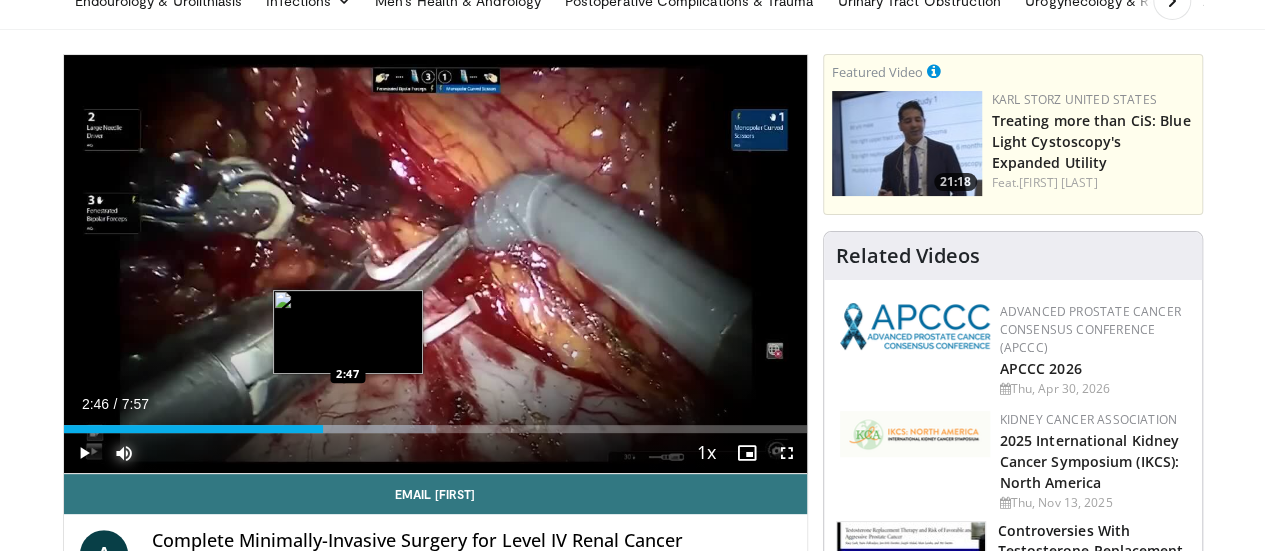 click on "Loaded :  50.13% 2:52 2:47" at bounding box center [435, 429] 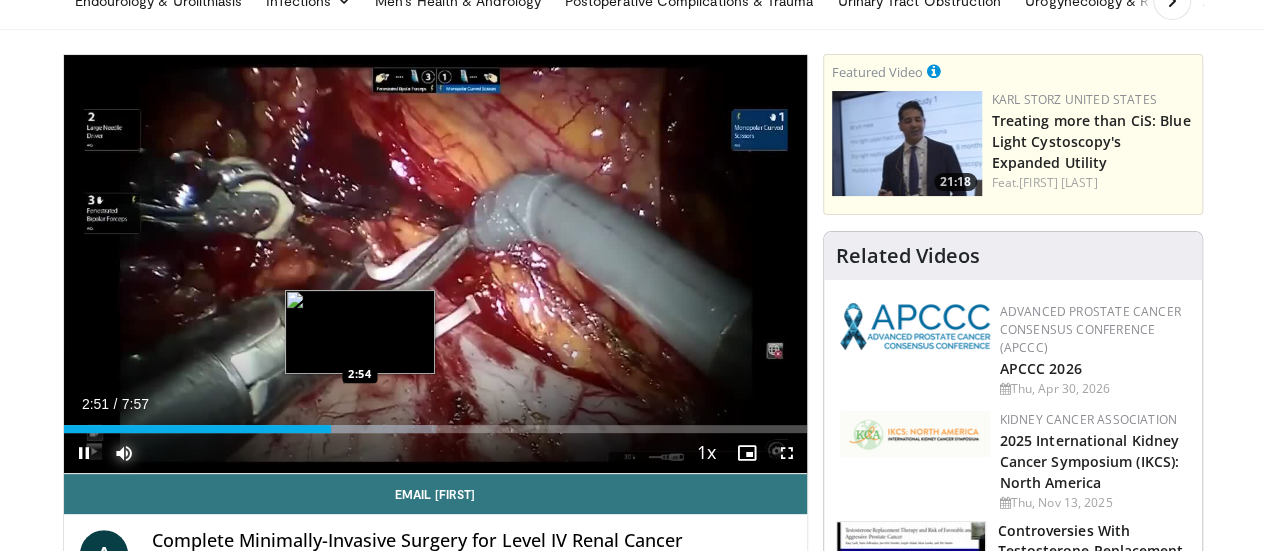 click on "Loaded :  50.13% 2:51 2:54" at bounding box center (435, 423) 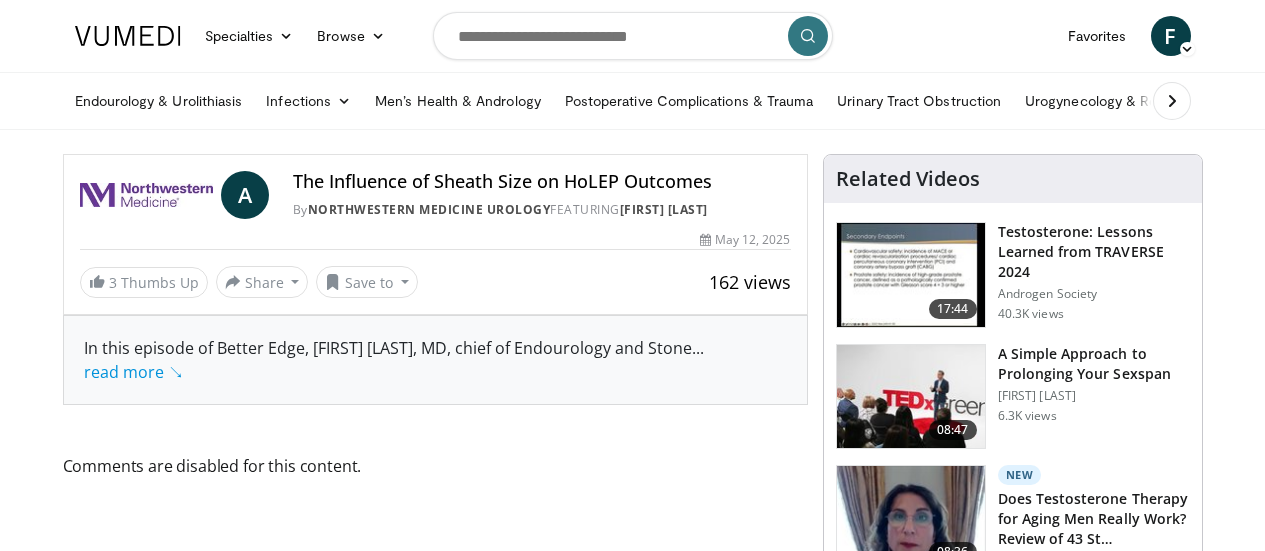 scroll, scrollTop: 0, scrollLeft: 0, axis: both 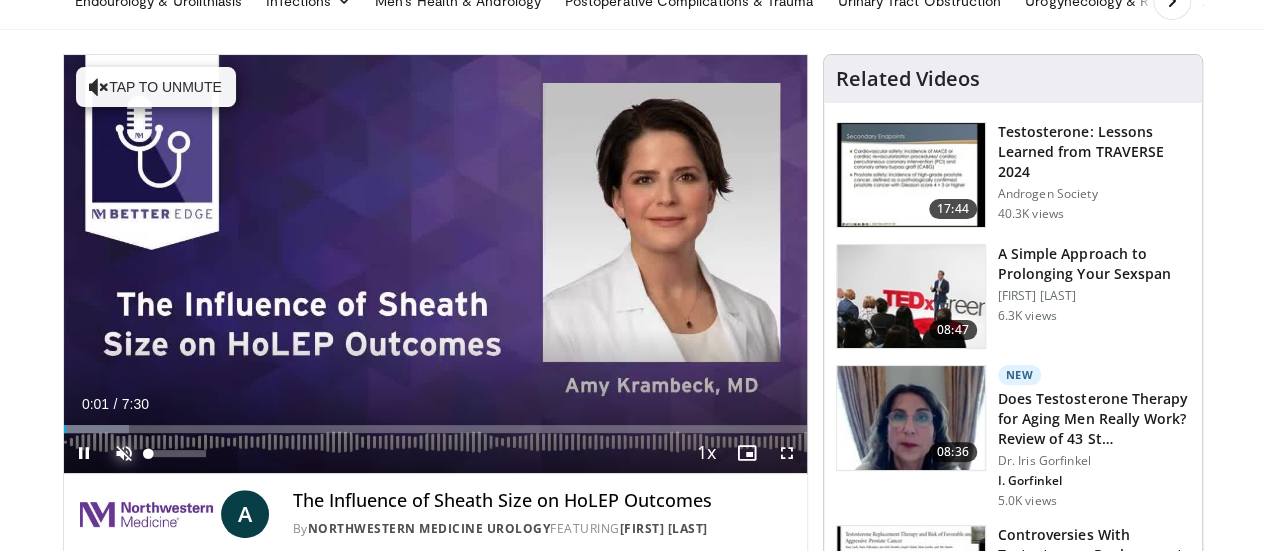 click at bounding box center [124, 453] 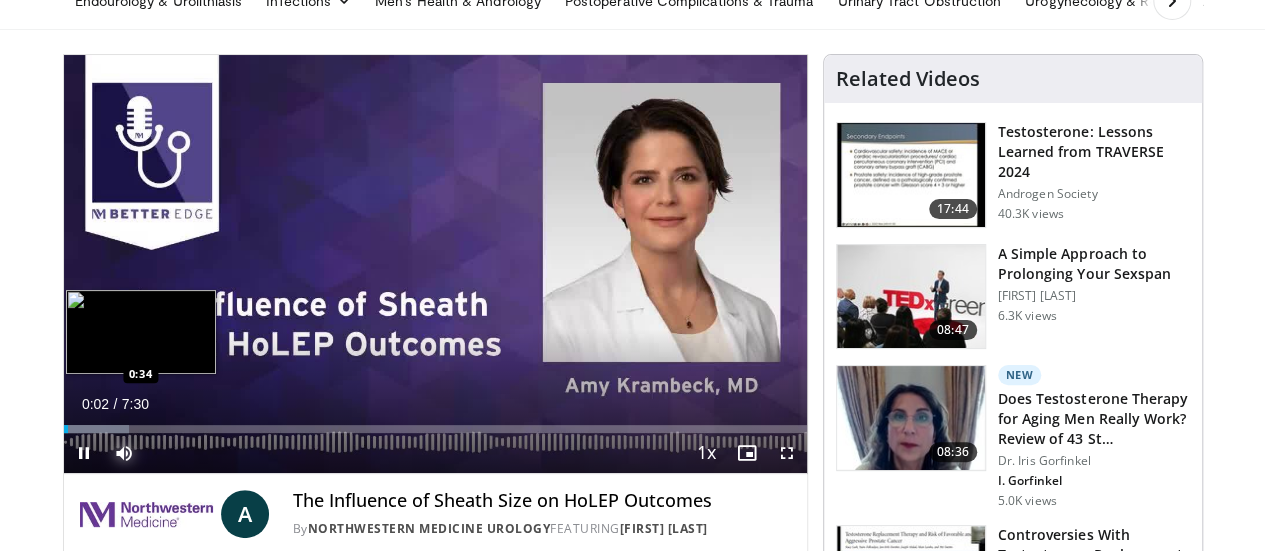 click at bounding box center (97, 429) 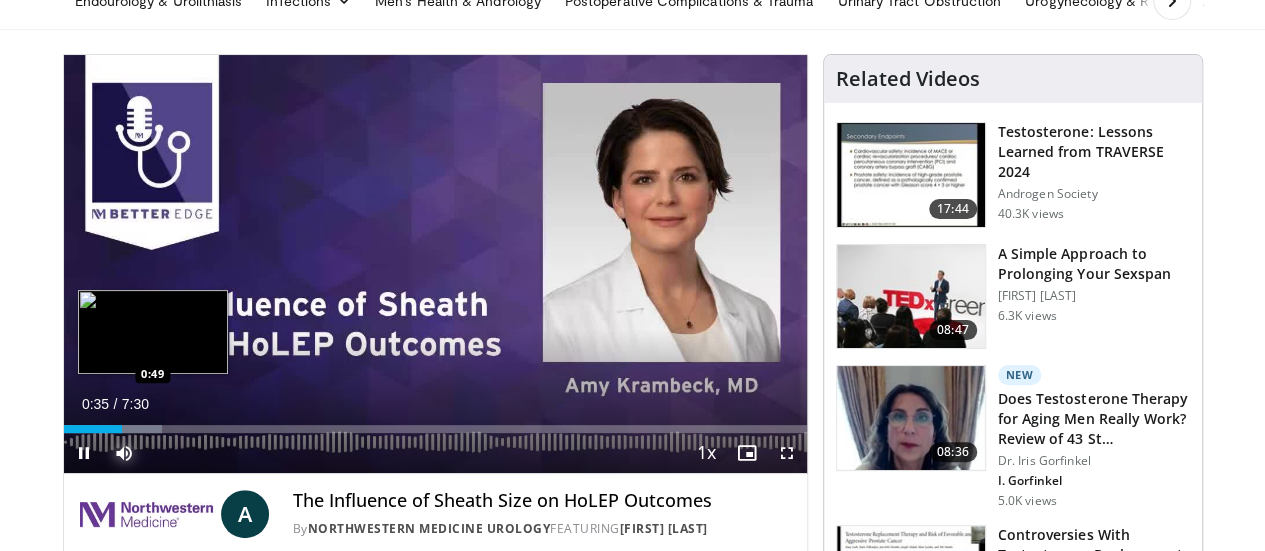 click on "Loaded :  13.27% 0:35 0:49" at bounding box center [435, 429] 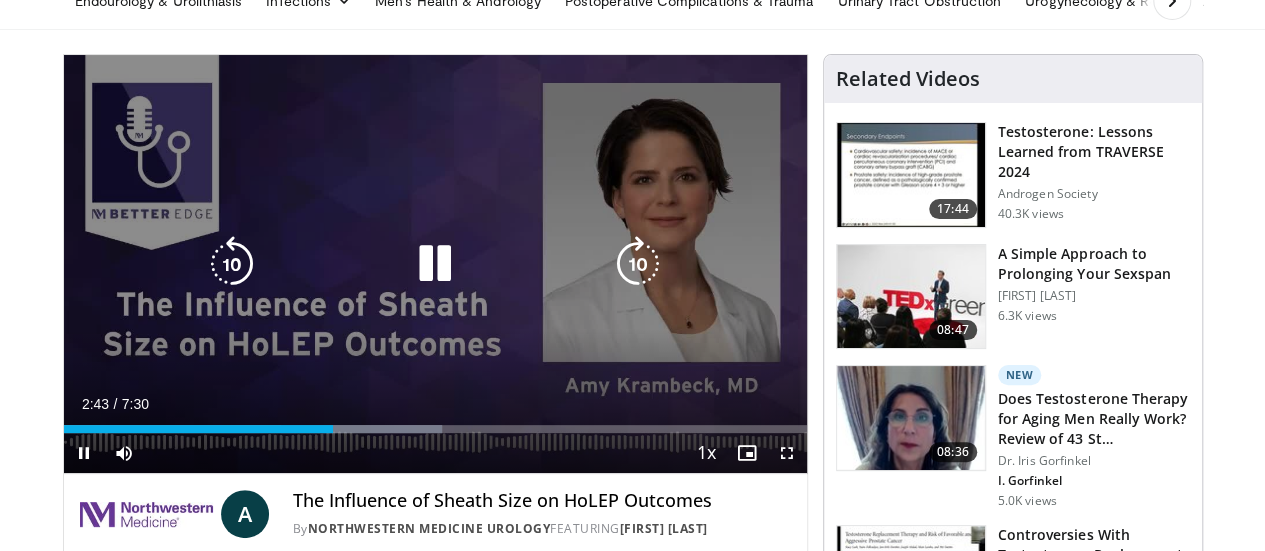 click at bounding box center (435, 264) 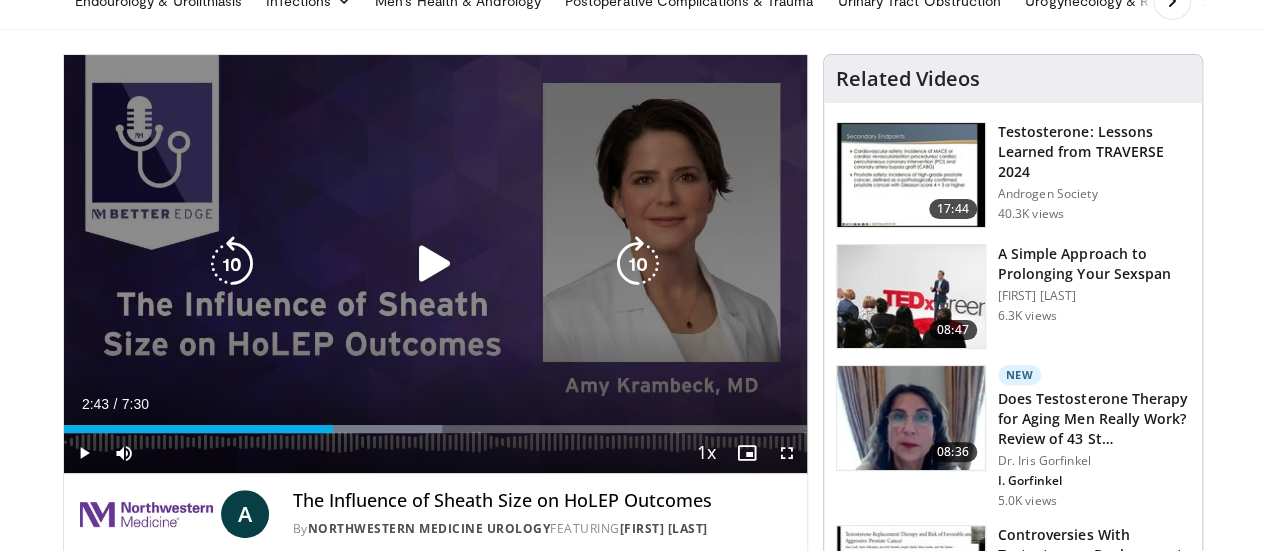 click at bounding box center (435, 264) 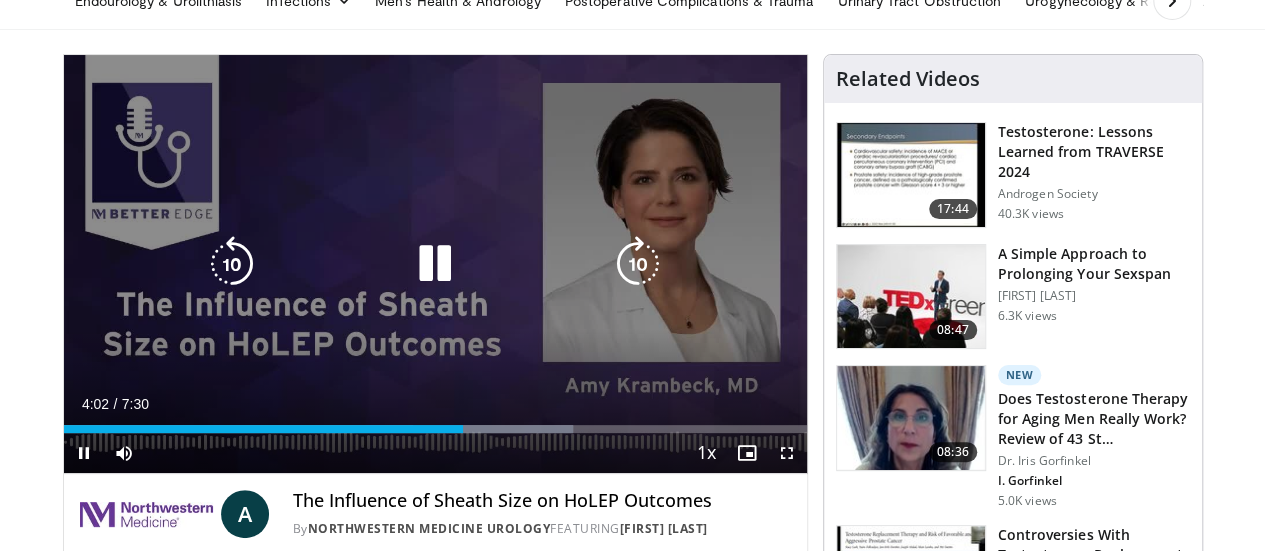 click at bounding box center [435, 264] 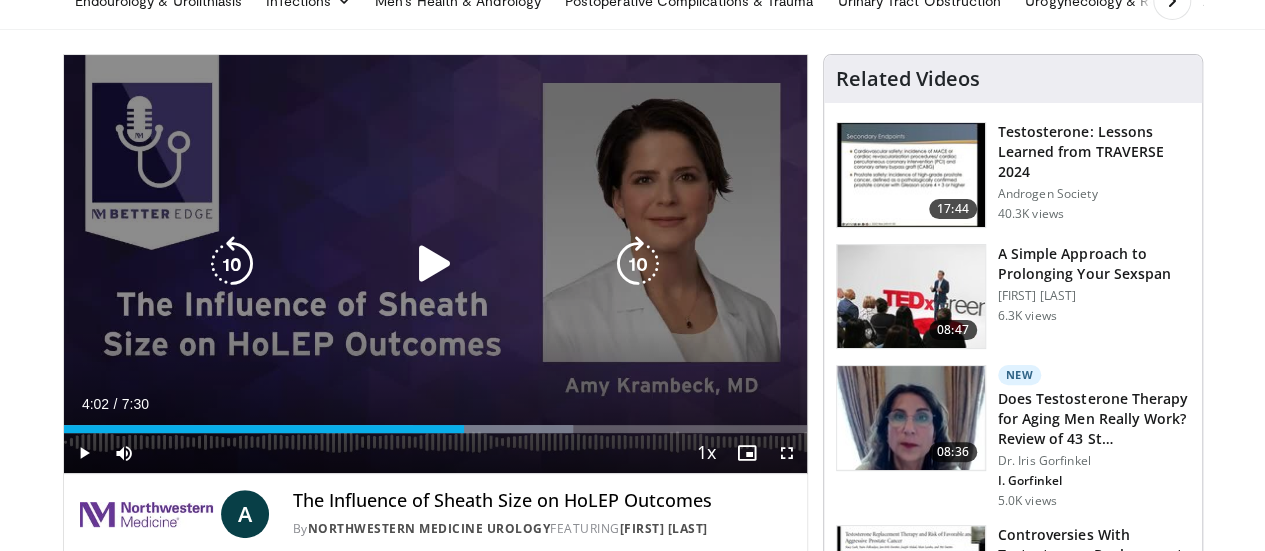 click at bounding box center (435, 264) 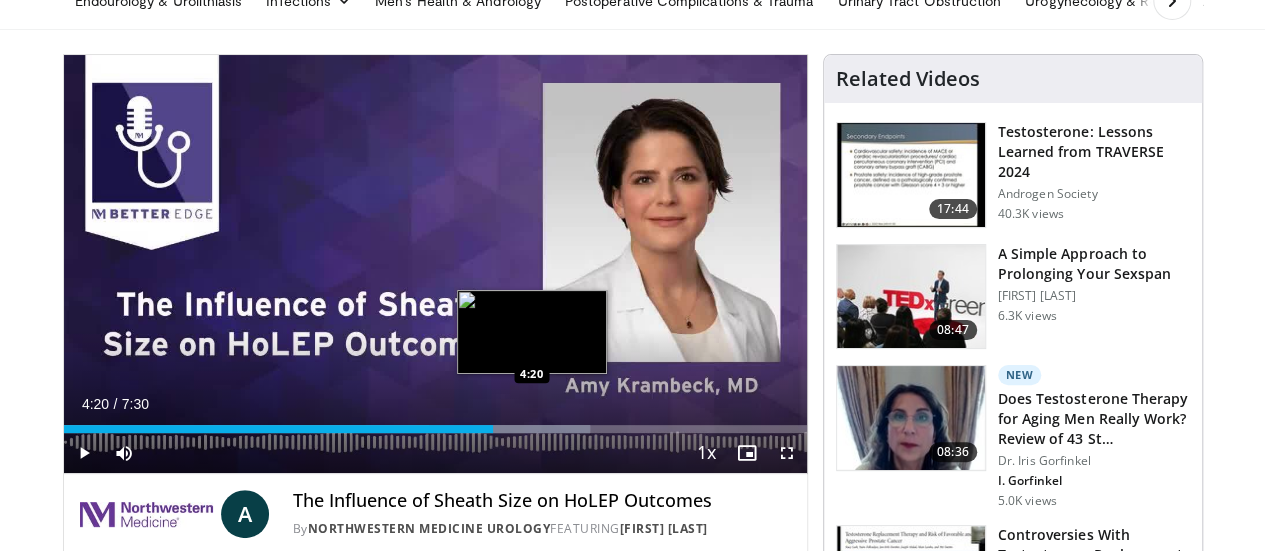 click at bounding box center (509, 429) 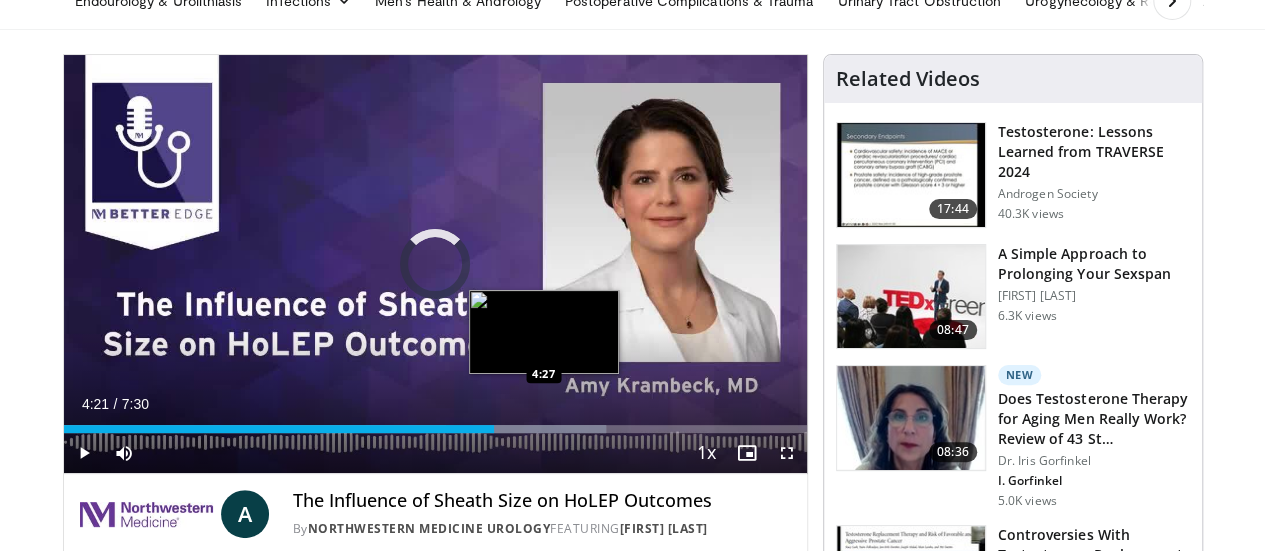 click on "Loaded :  73.07% 4:21 4:27" at bounding box center [435, 429] 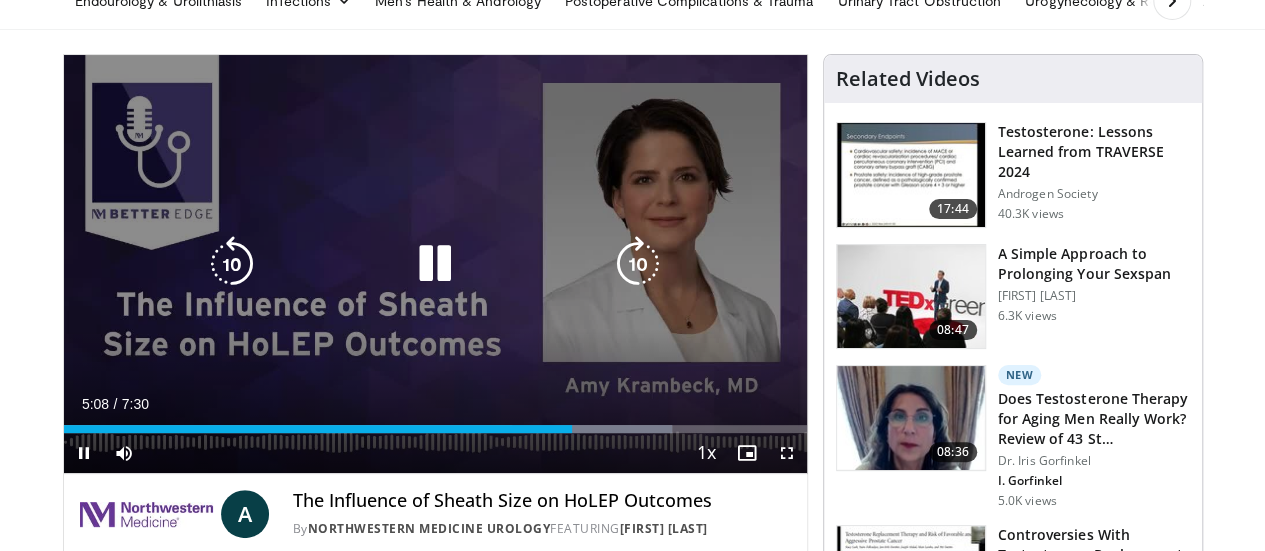 click on "10 seconds
Tap to unmute" at bounding box center [435, 264] 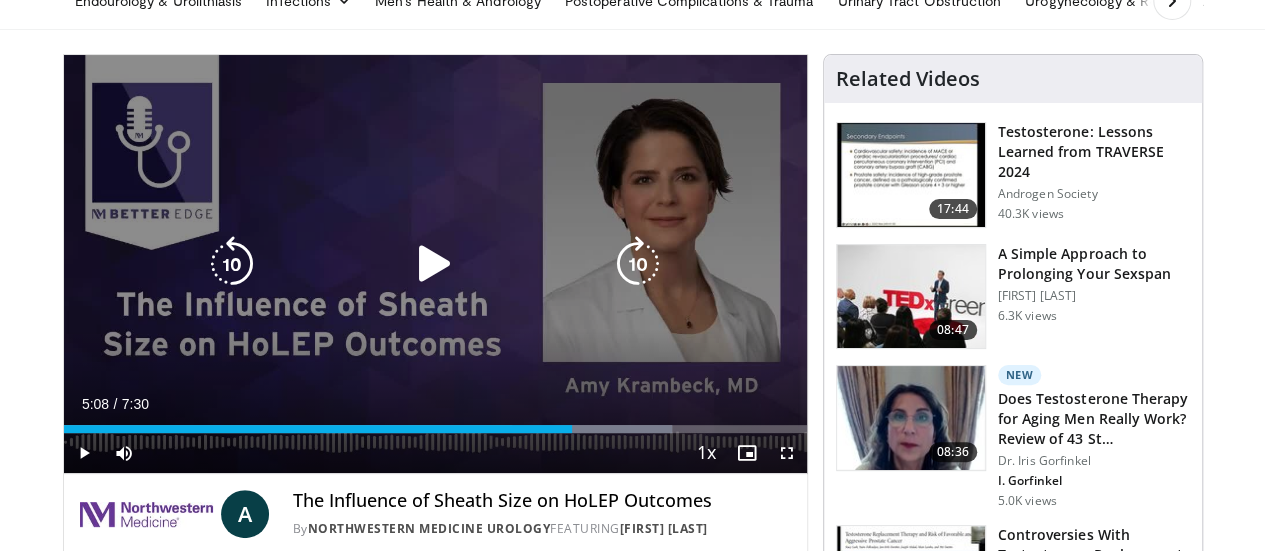 click at bounding box center [435, 264] 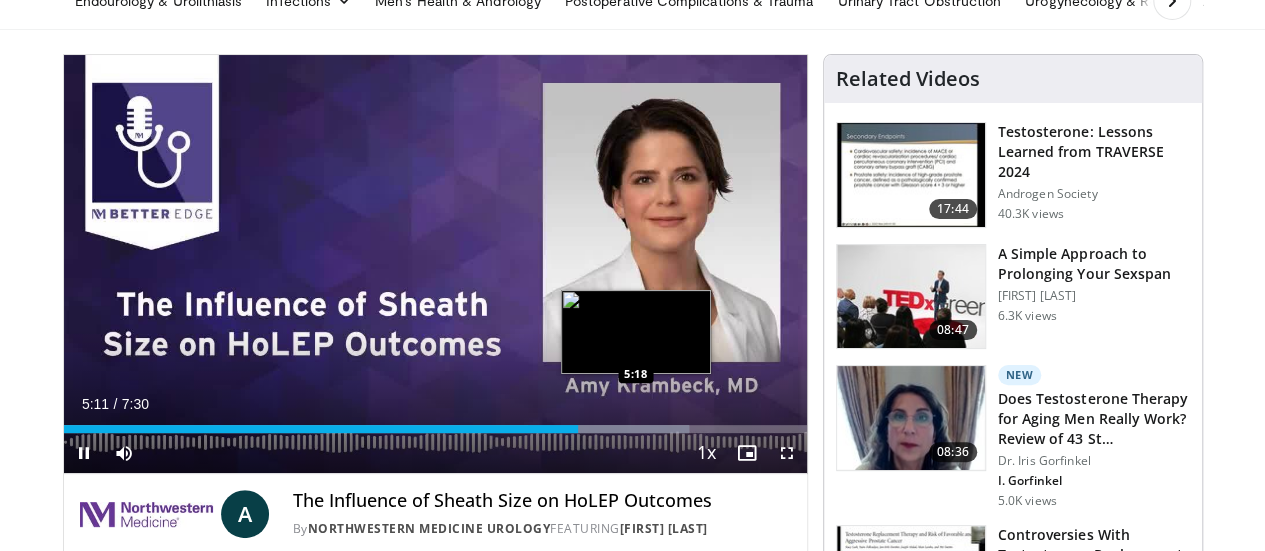 click on "Loaded :  84.14% 5:11 5:18" at bounding box center (435, 429) 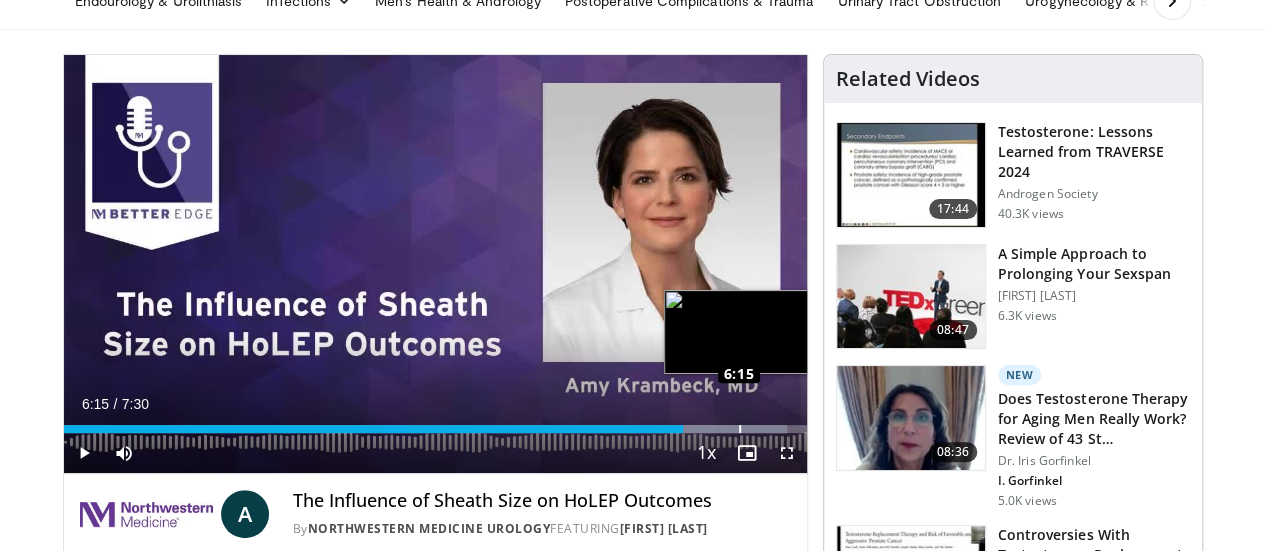 click on "Loaded :  97.43% 6:15 6:15" at bounding box center (435, 429) 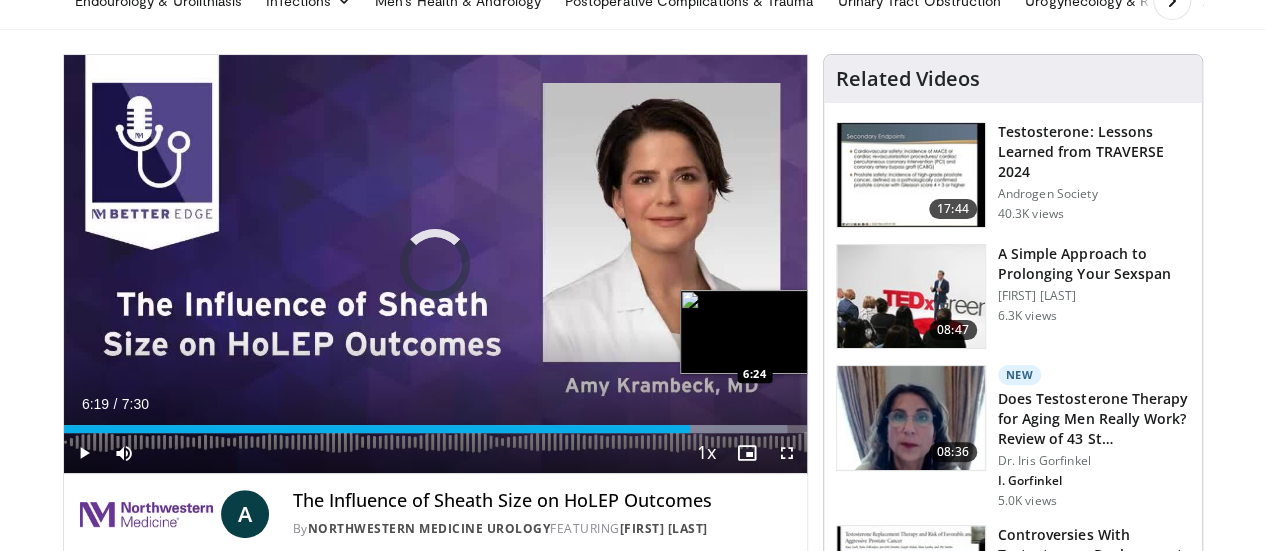 click on "Loaded :  97.43% 6:25 6:24" at bounding box center (435, 429) 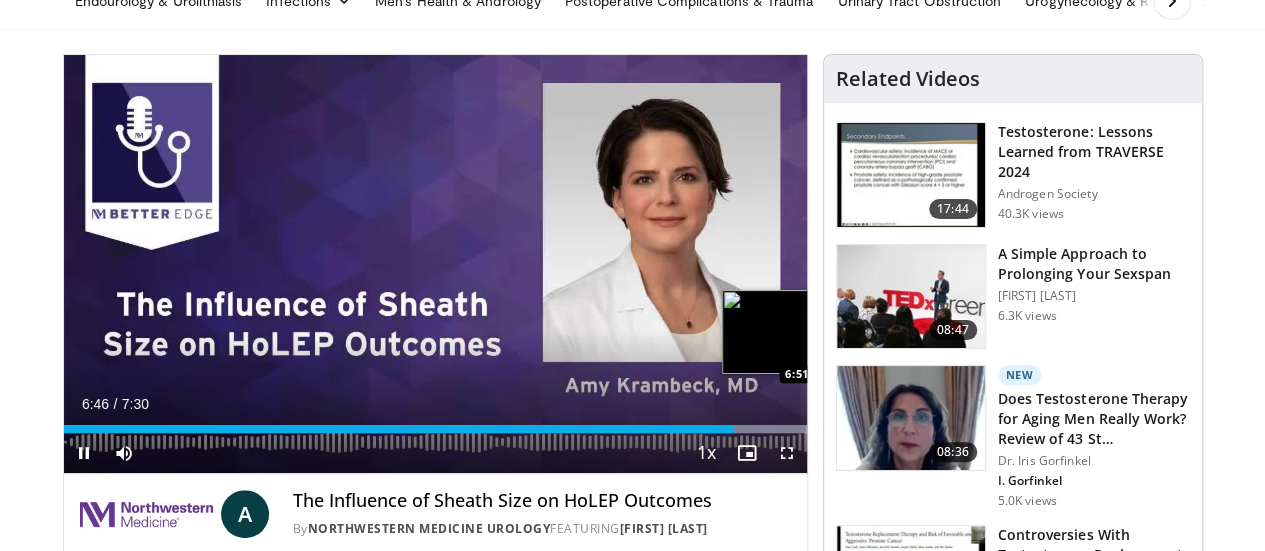 click on "Loaded :  100.00% 6:46 6:51" at bounding box center (435, 429) 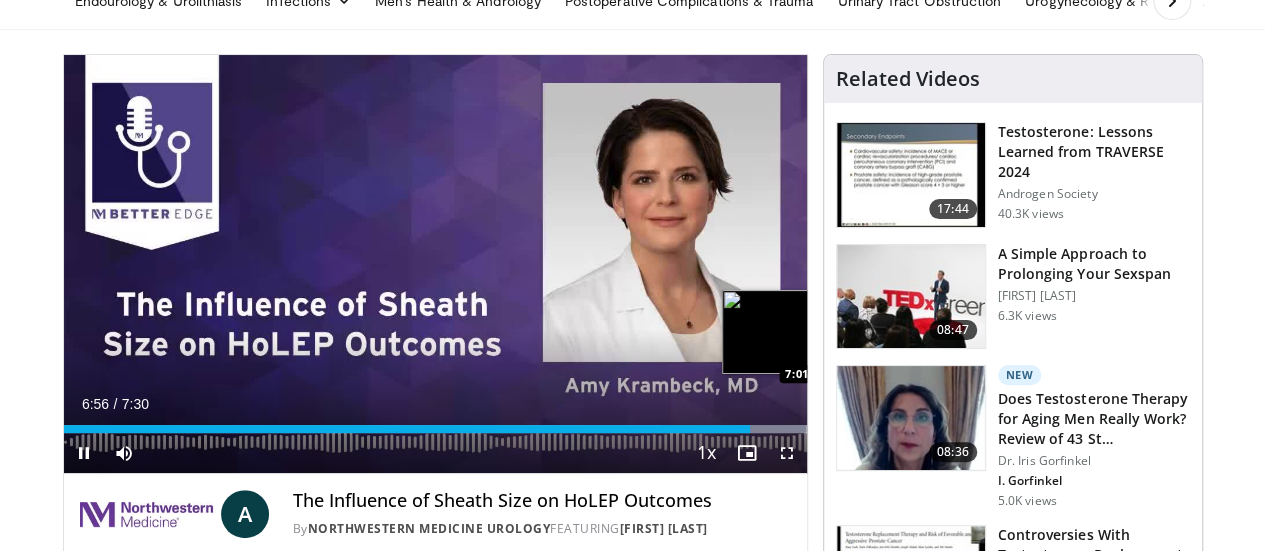 click on "Loaded :  100.00% 6:56 7:01" at bounding box center [435, 429] 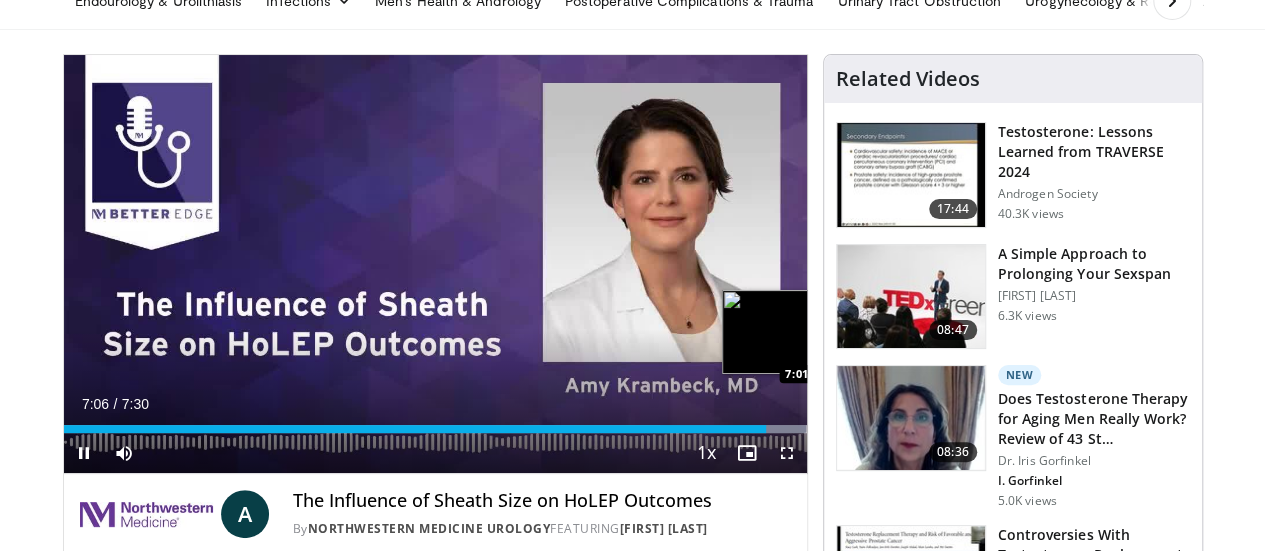 click on "7:06" at bounding box center [415, 429] 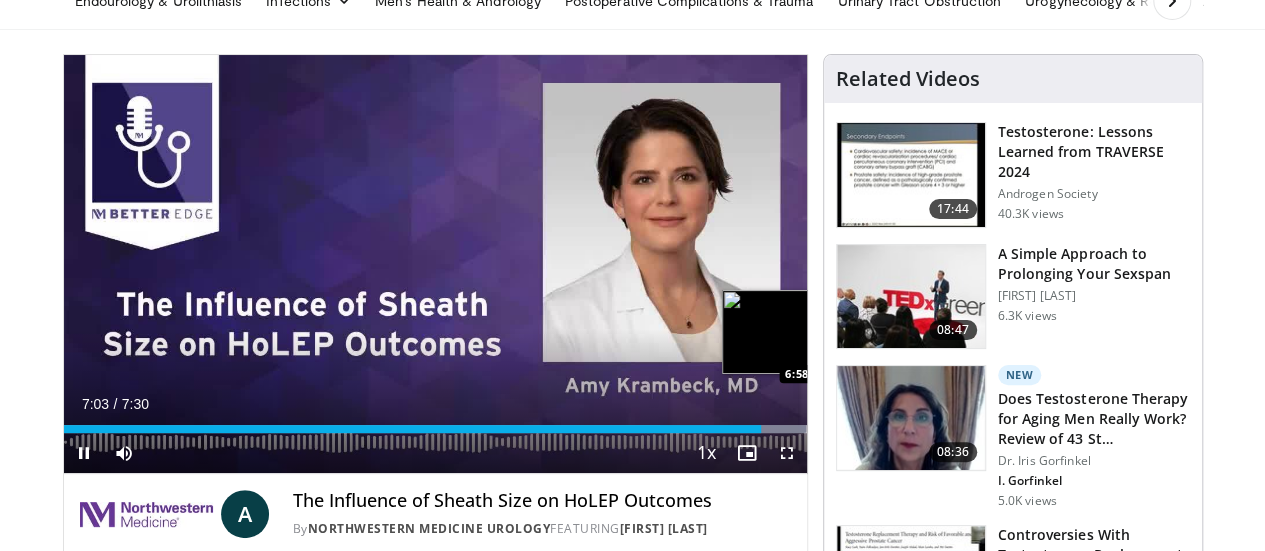 click on "**********" at bounding box center (435, 264) 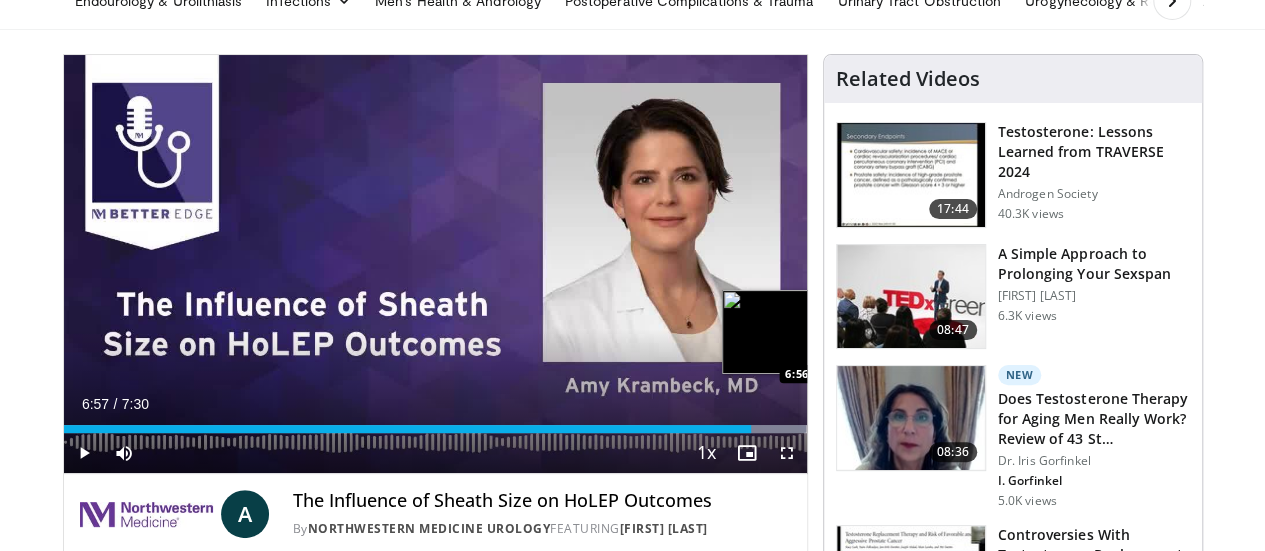 click on "6:57" at bounding box center (408, 429) 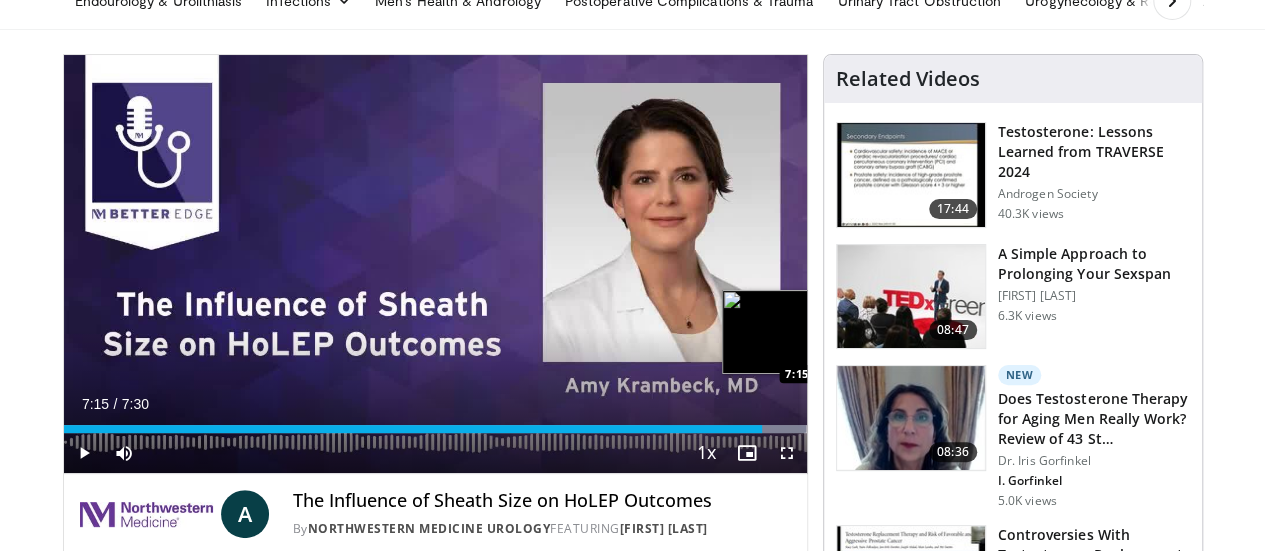 click at bounding box center (733, 429) 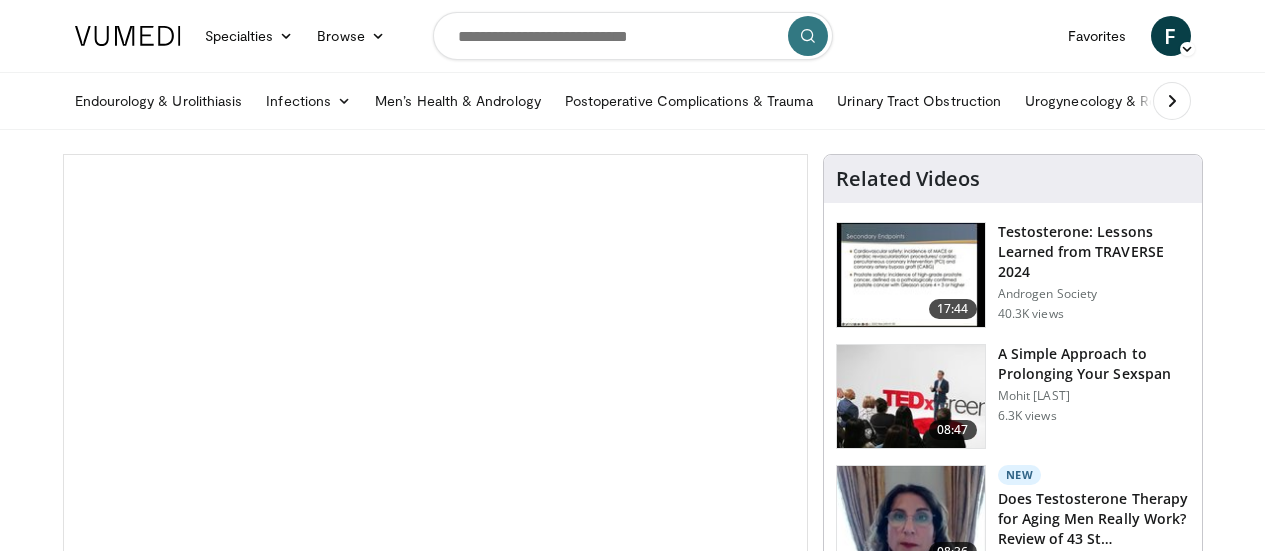 scroll, scrollTop: 100, scrollLeft: 0, axis: vertical 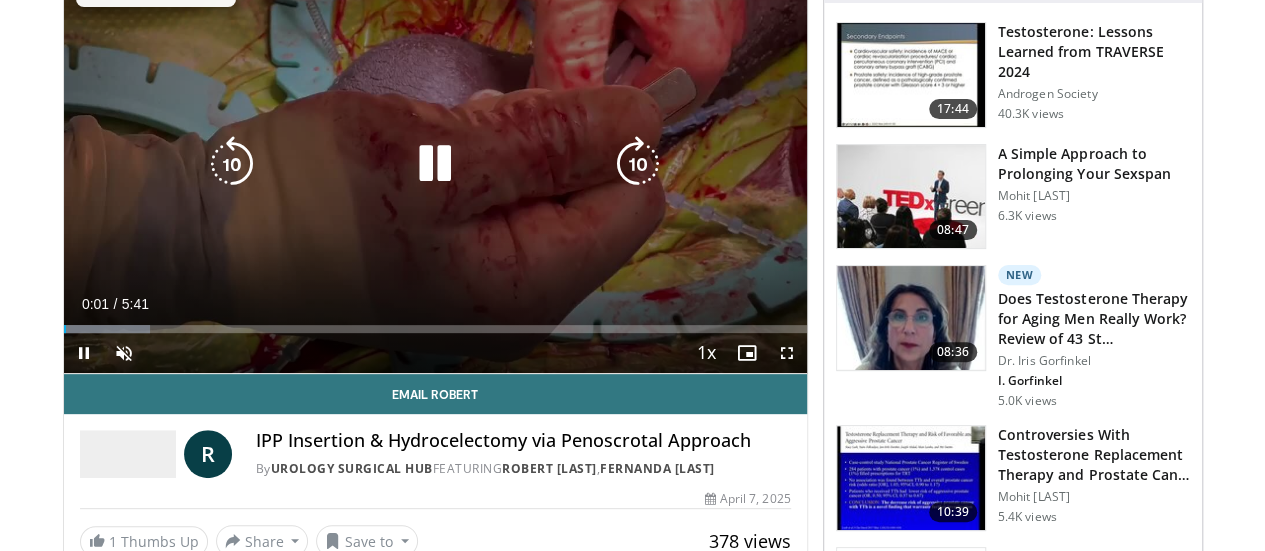 click at bounding box center [435, 164] 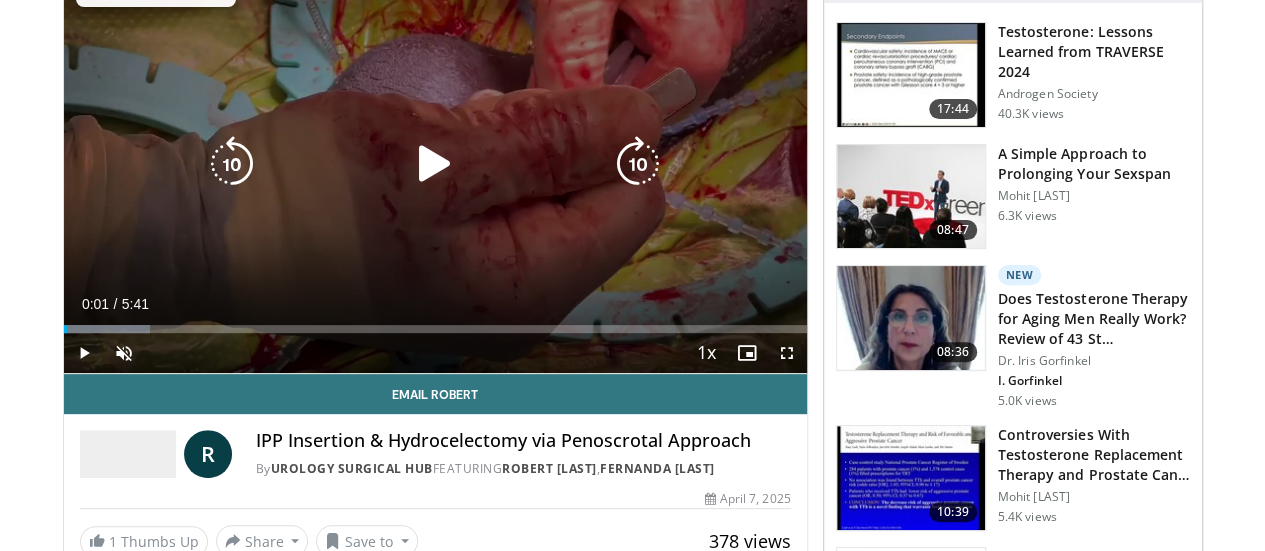 click at bounding box center [435, 164] 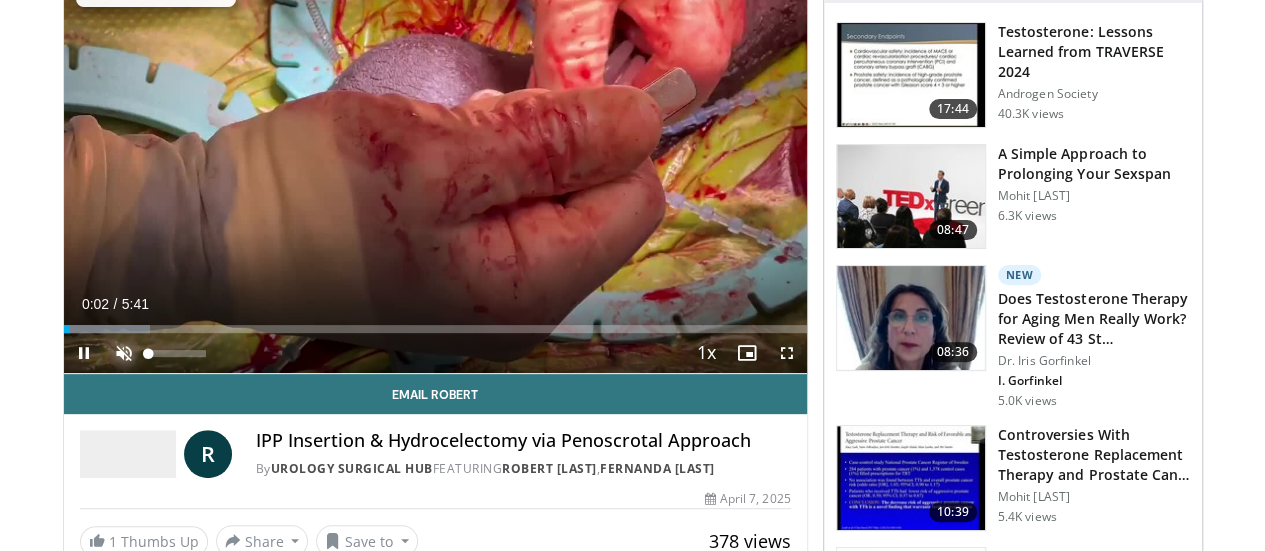 click at bounding box center [124, 353] 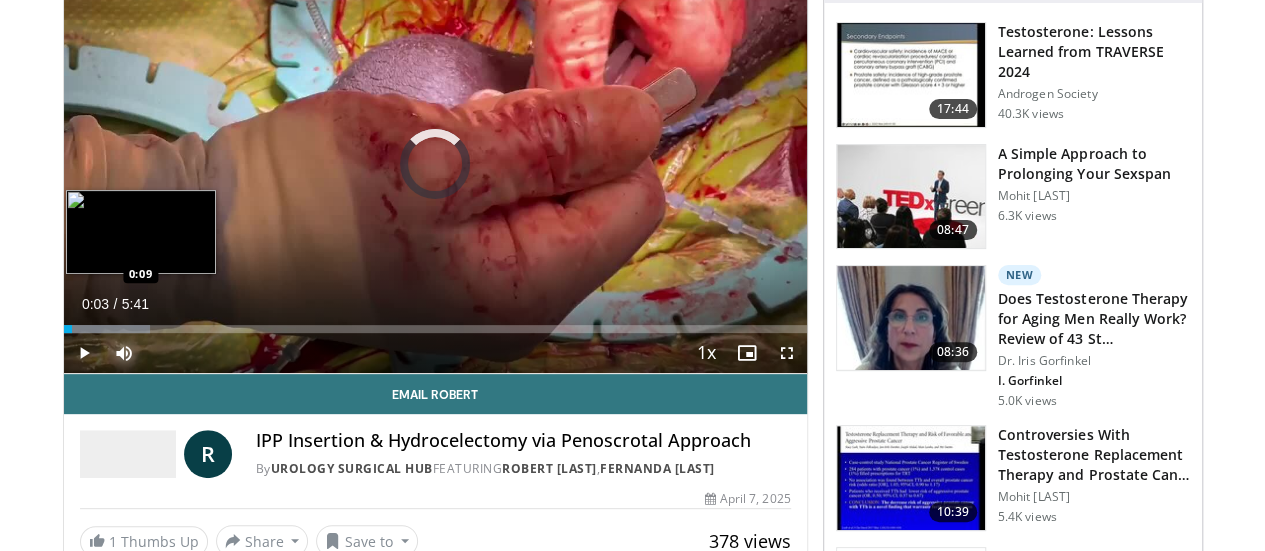 click at bounding box center [107, 329] 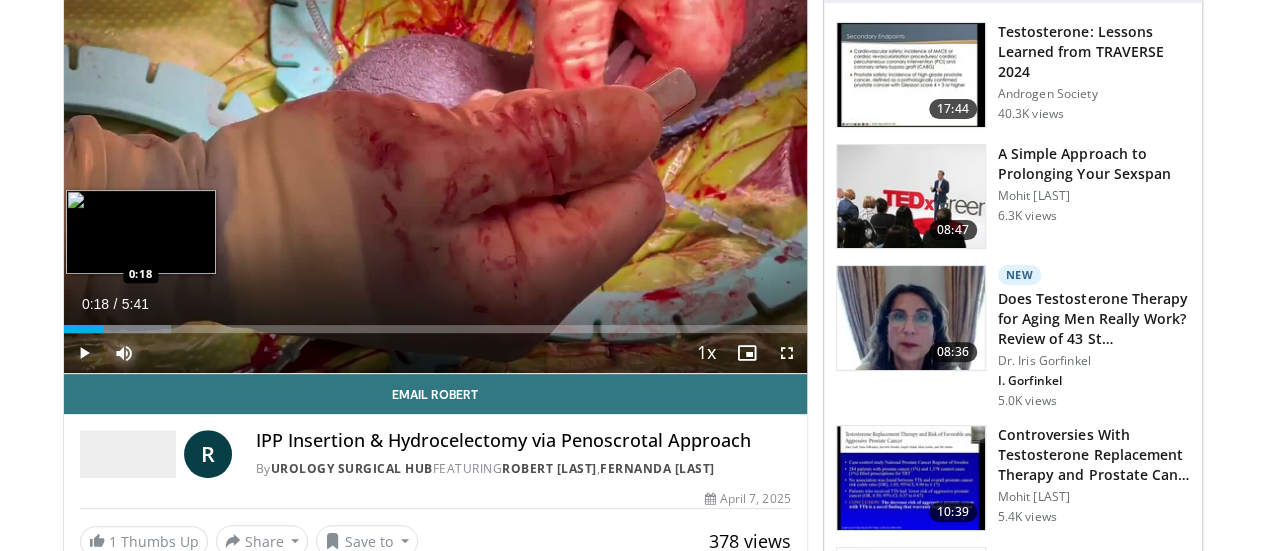 click on "Loaded :  14.51% 0:18 0:18" at bounding box center [435, 329] 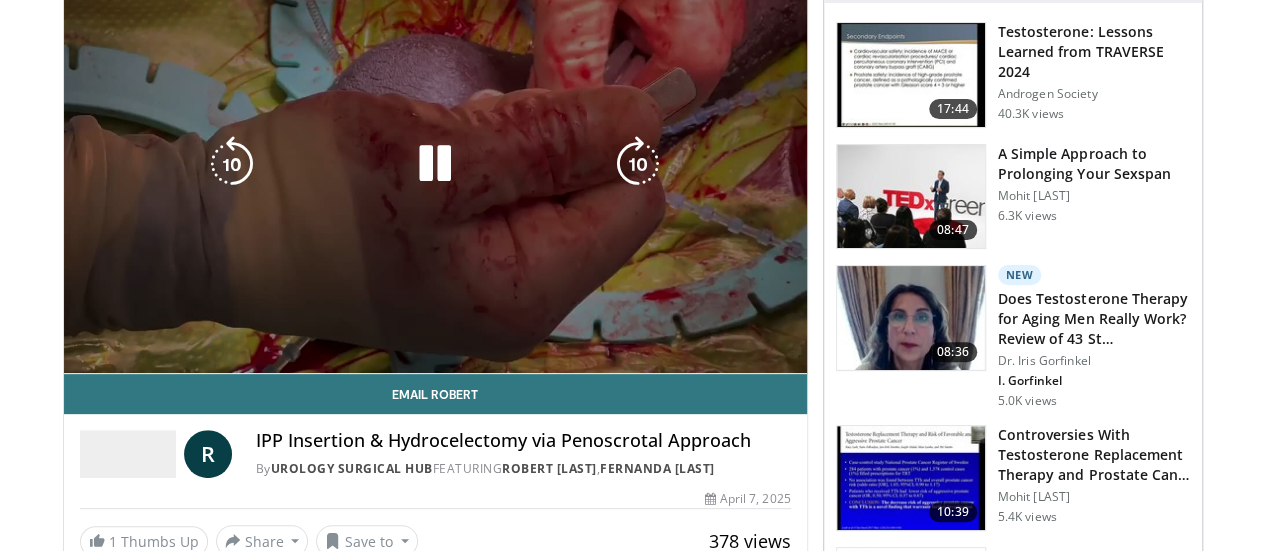 click on "Loaded :  20.33% 0:19 0:17" at bounding box center [435, 329] 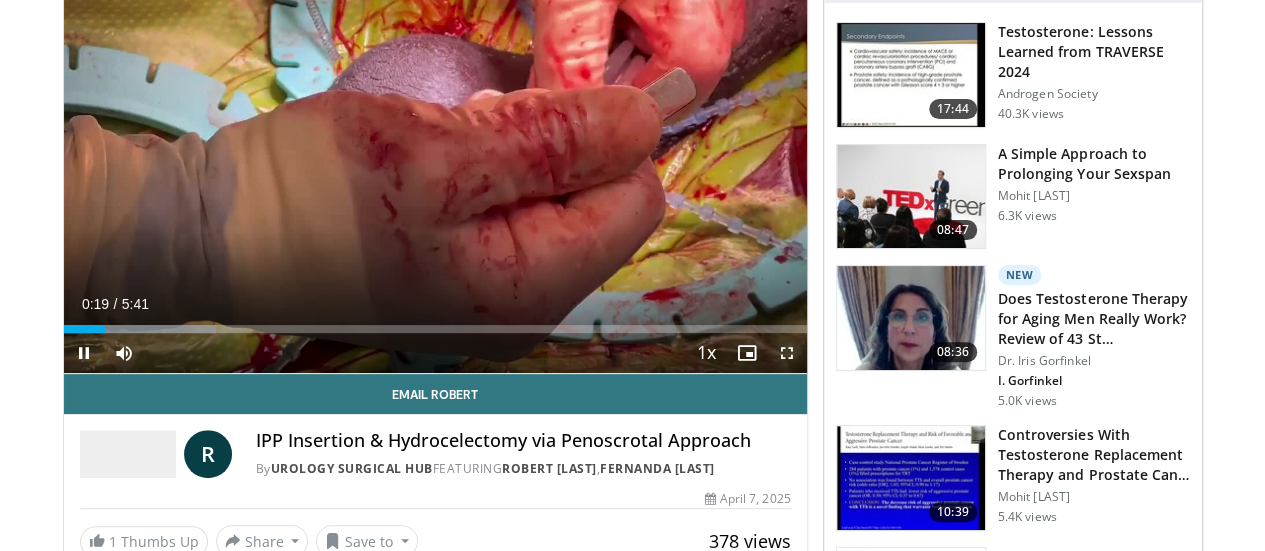click at bounding box center (787, 353) 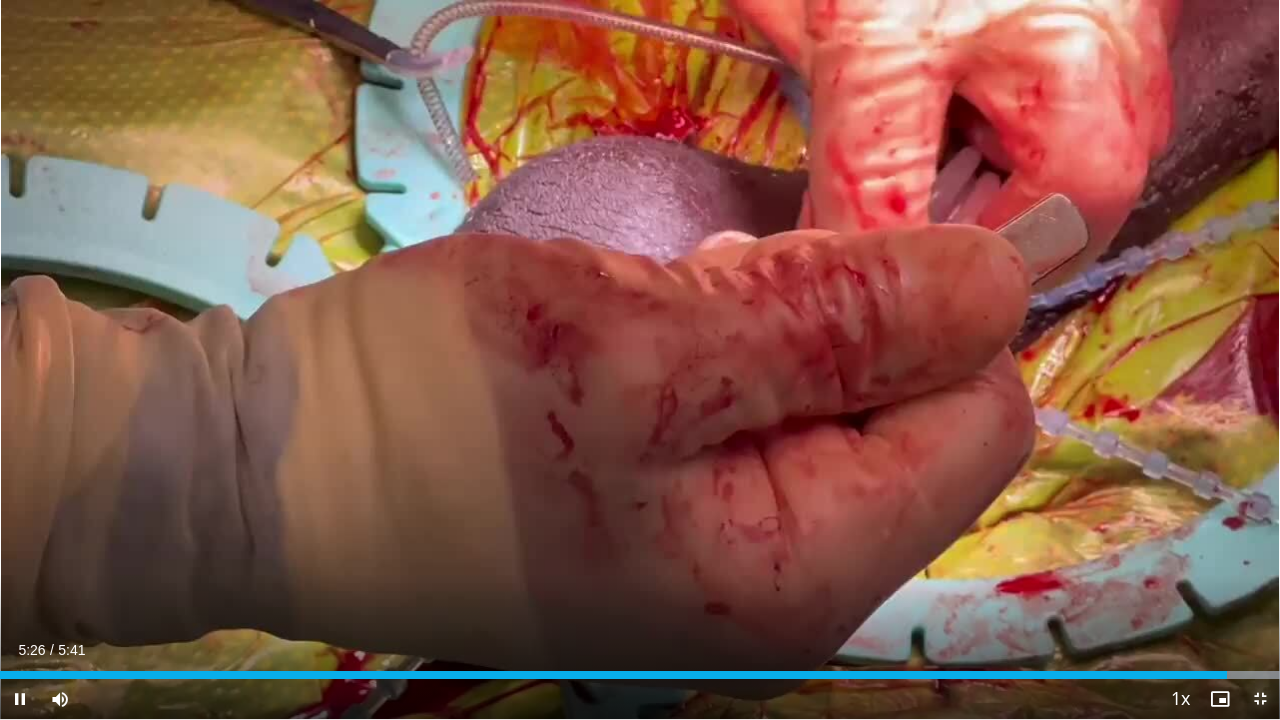 click at bounding box center (1260, 699) 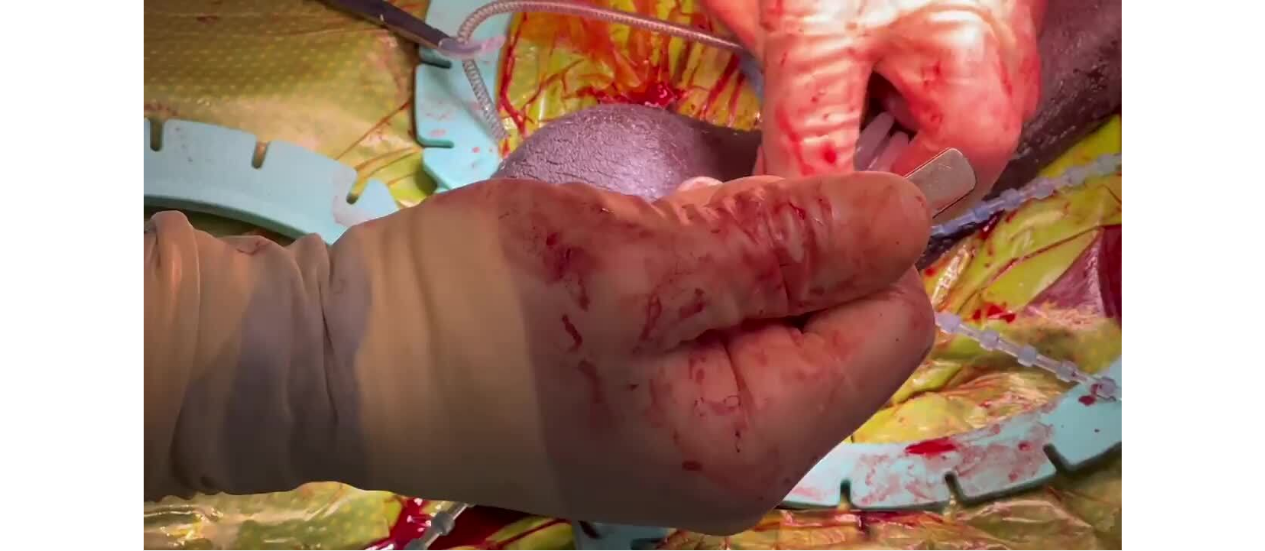scroll, scrollTop: 656, scrollLeft: 0, axis: vertical 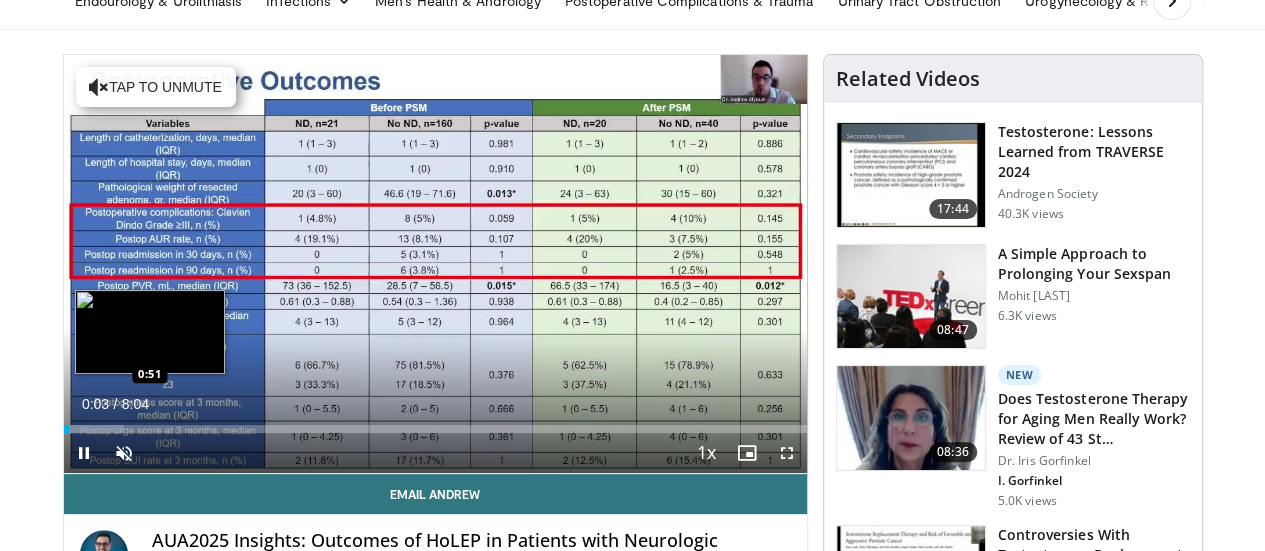 click on "**********" at bounding box center [435, 264] 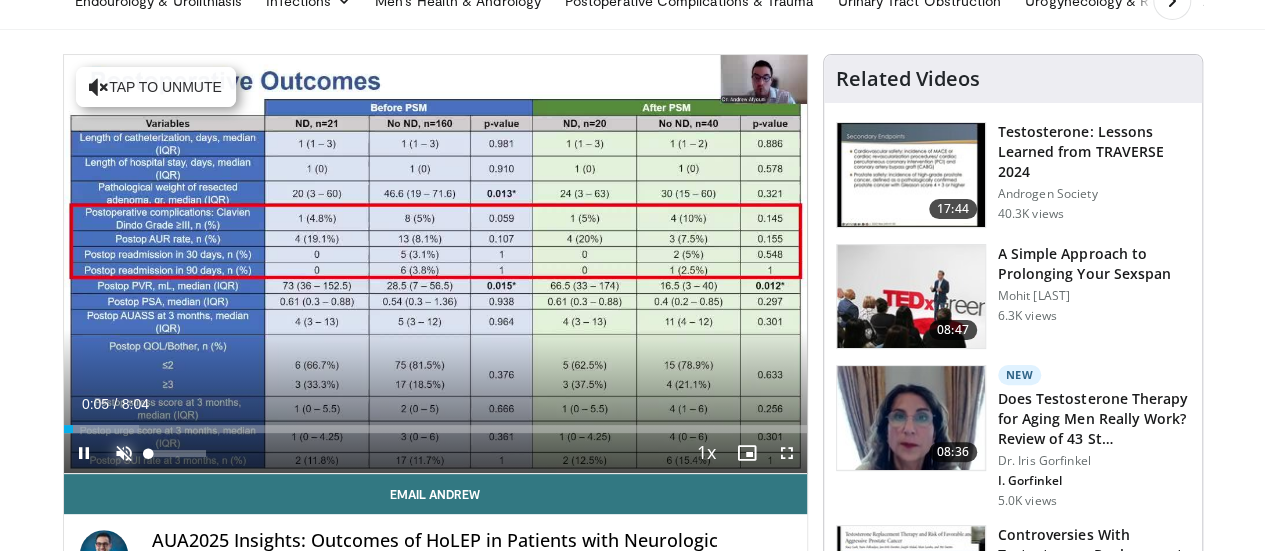 click at bounding box center (124, 453) 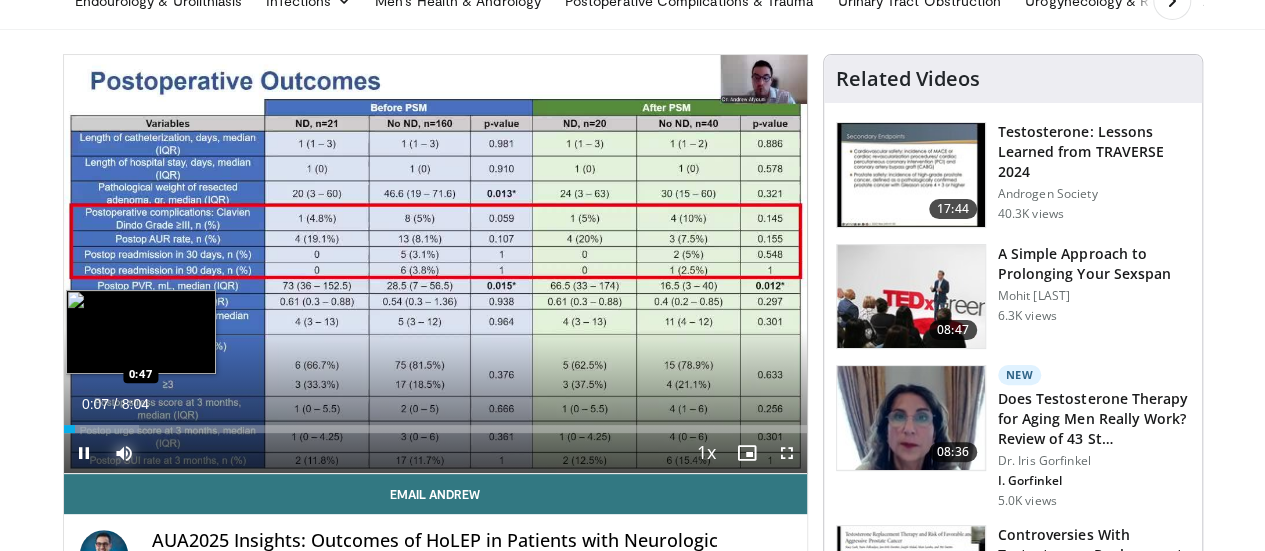 click at bounding box center [102, 429] 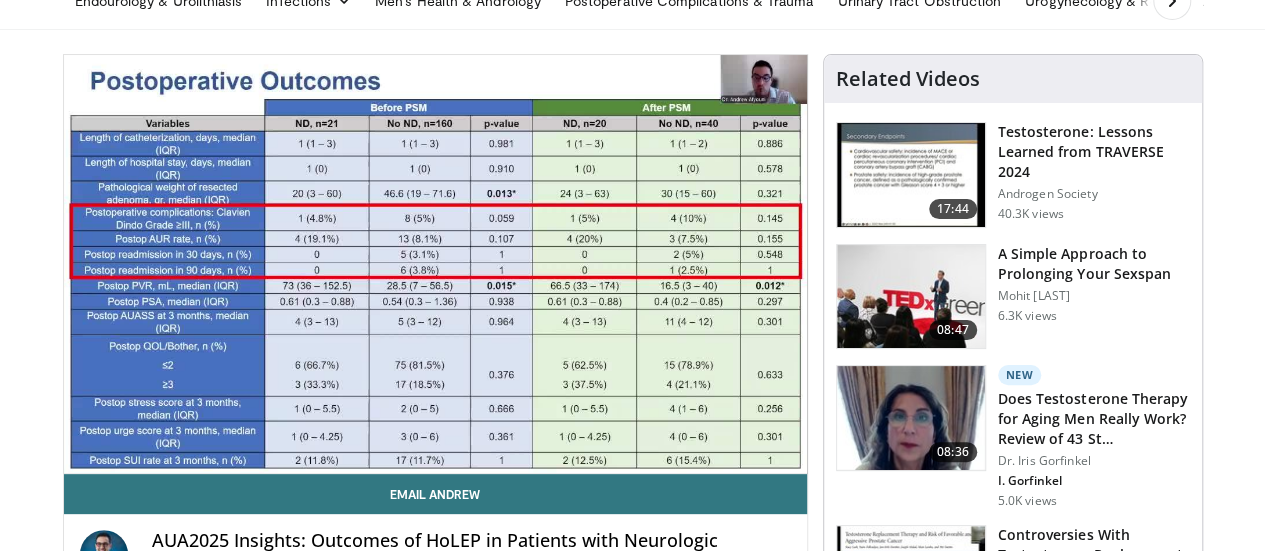 click on "10 seconds
Tap to unmute" at bounding box center [435, 264] 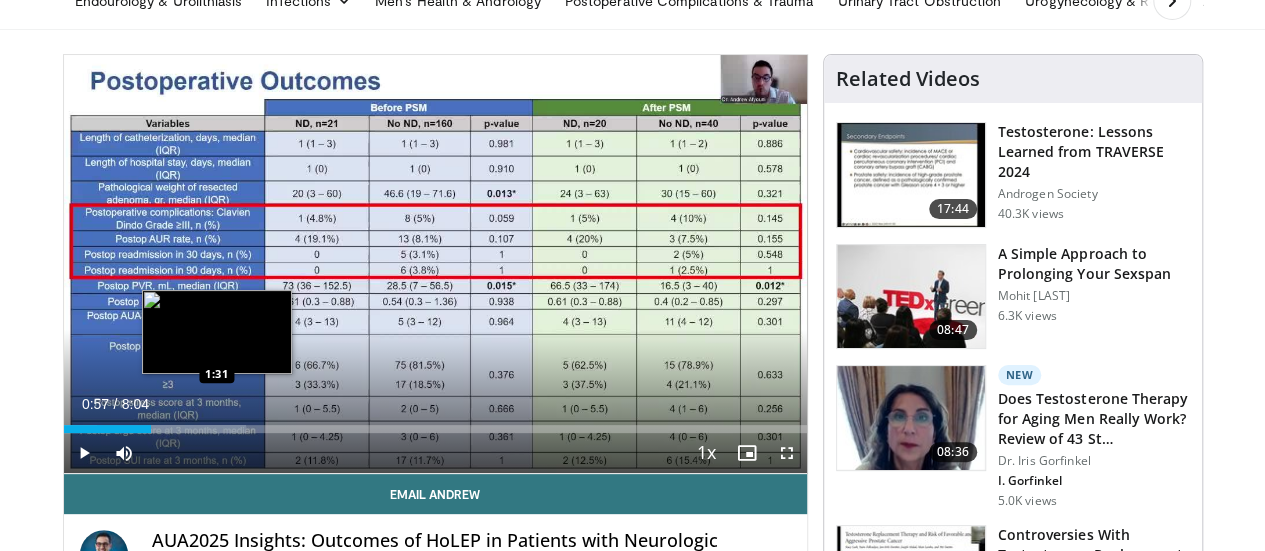 click on "Loaded :  24.55% 0:57 1:31" at bounding box center [435, 429] 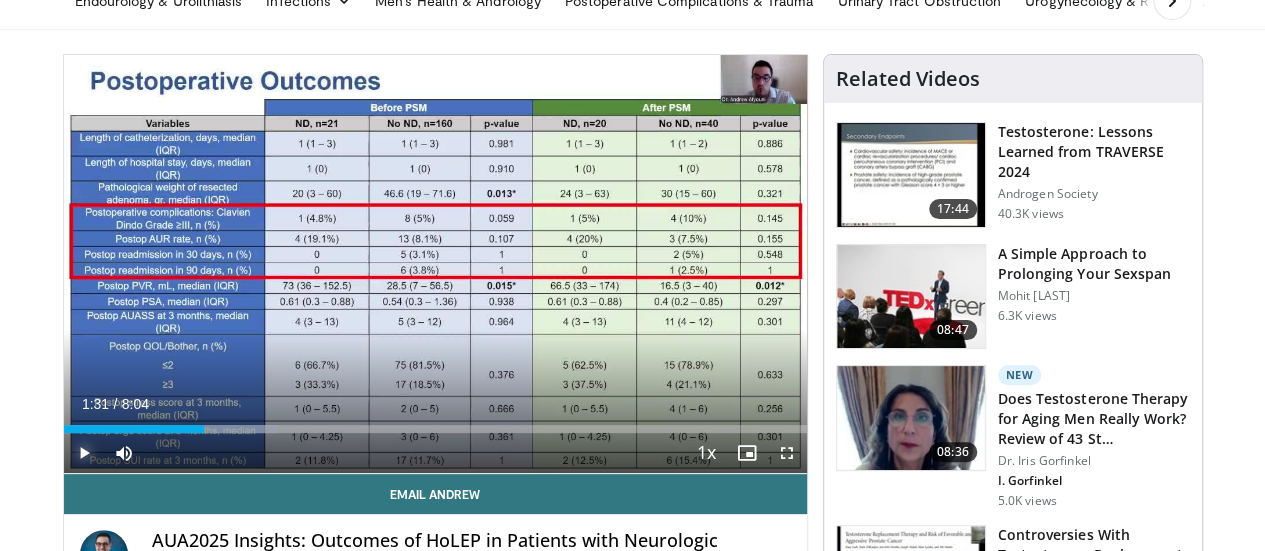 click at bounding box center (84, 453) 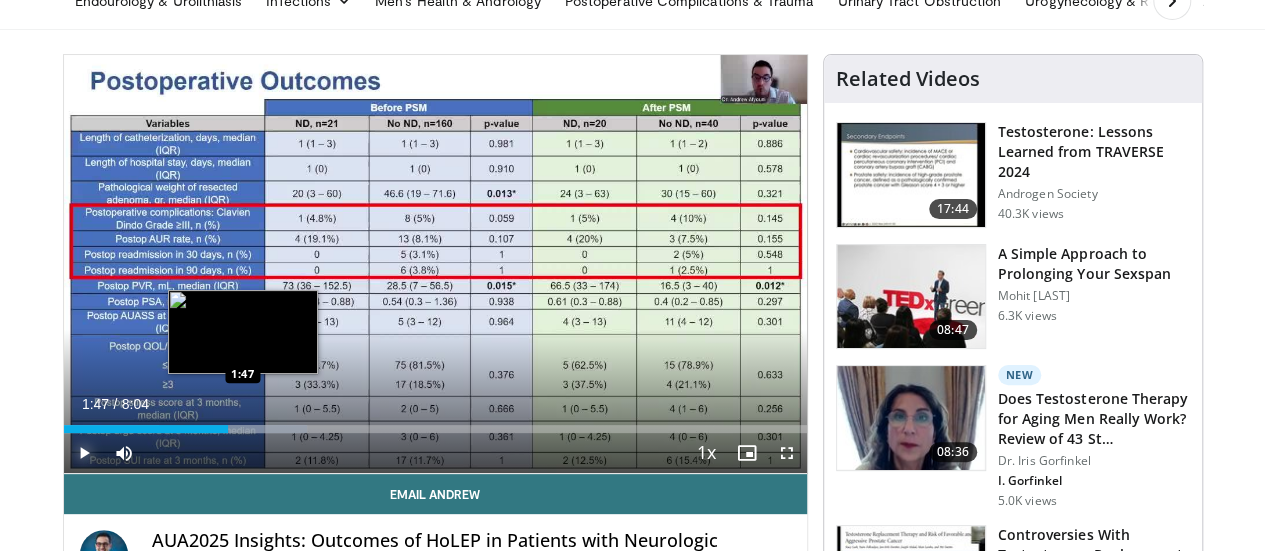 click on "Loaded :  32.73% 1:47 1:47" at bounding box center (435, 429) 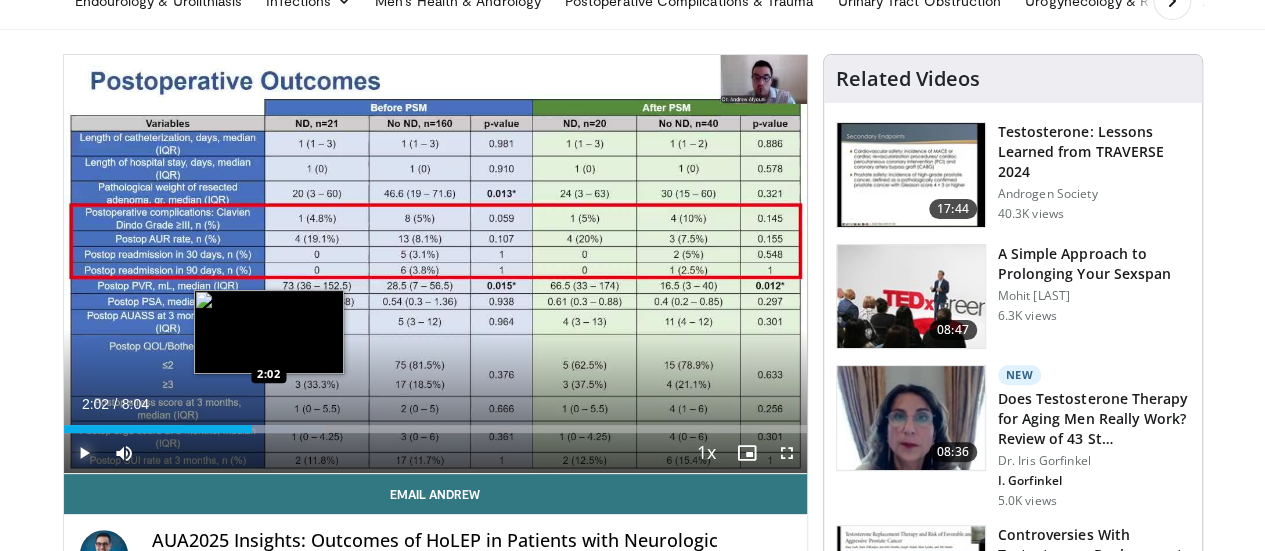 click on "Loaded :  35.08% 2:02 2:02" at bounding box center (435, 429) 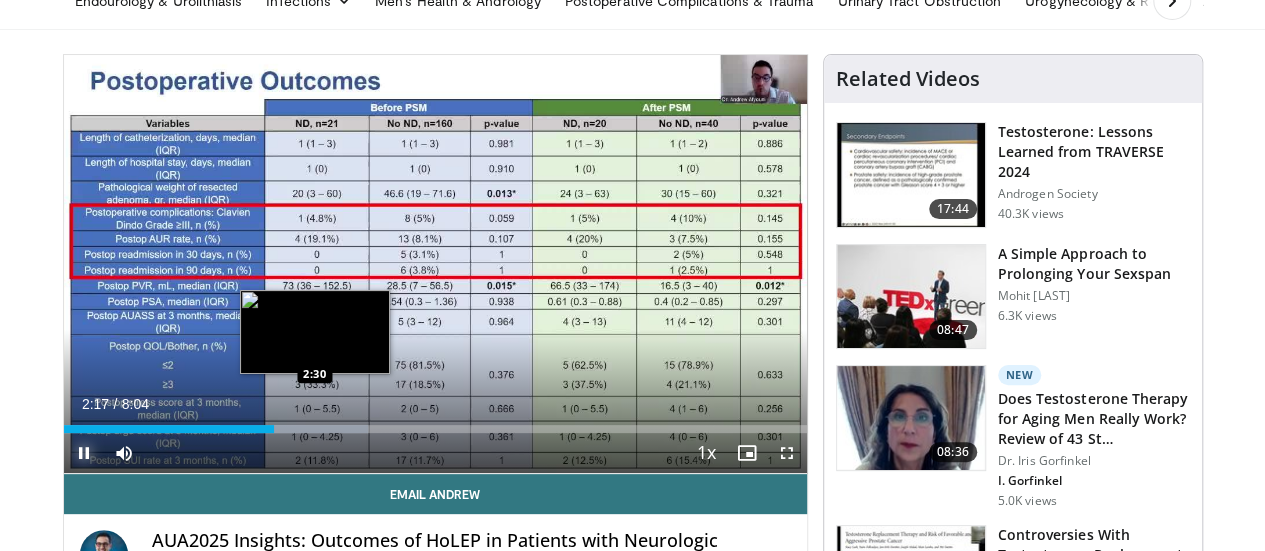 click on "Loaded :  40.92% 2:17 2:30" at bounding box center (435, 429) 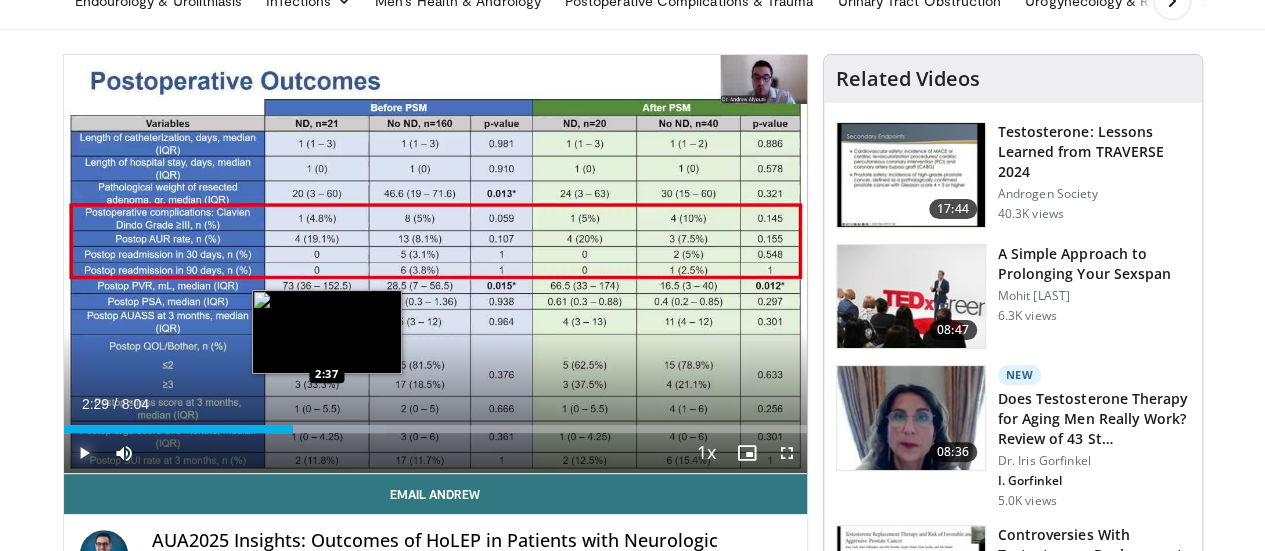 click on "Loaded :  43.33% 2:29 2:37" at bounding box center (435, 429) 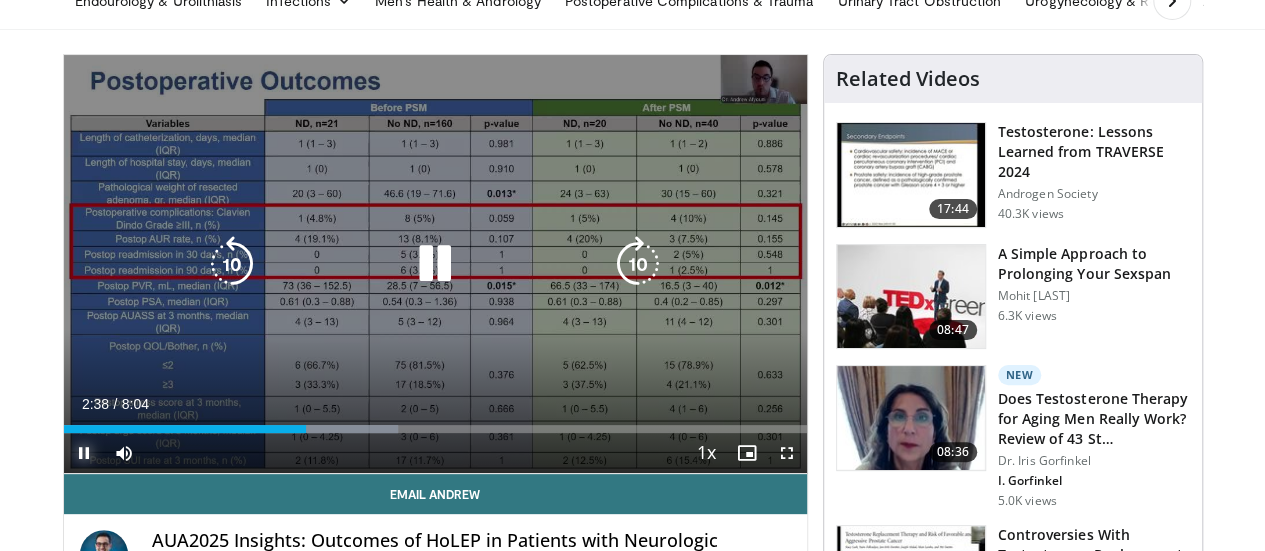click on "Loaded :  45.01% 2:38 2:42" at bounding box center (435, 429) 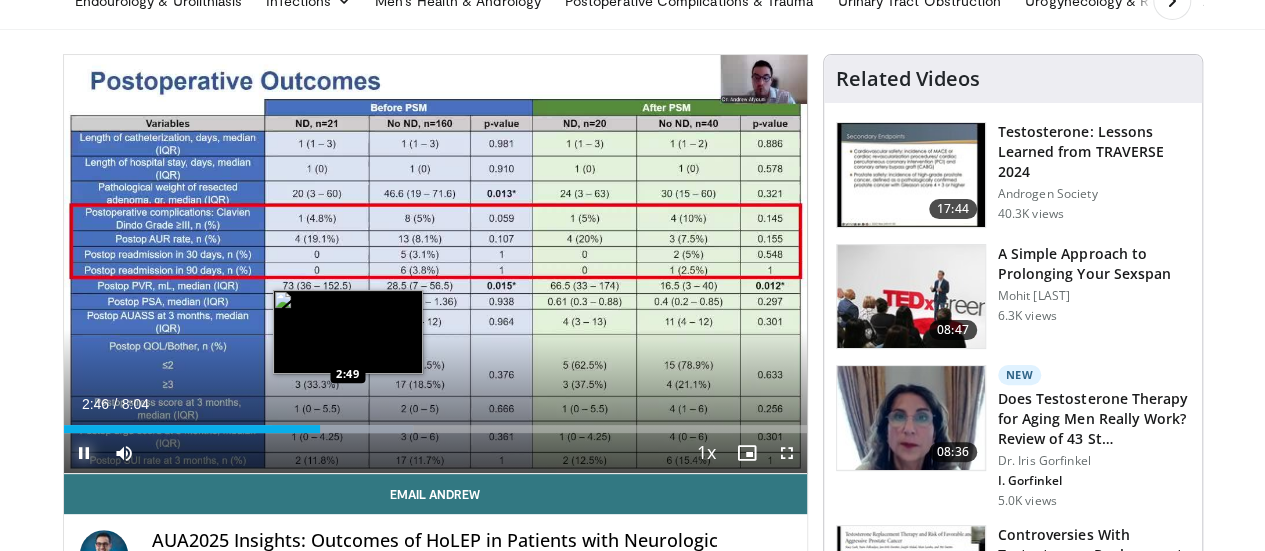 click at bounding box center (342, 429) 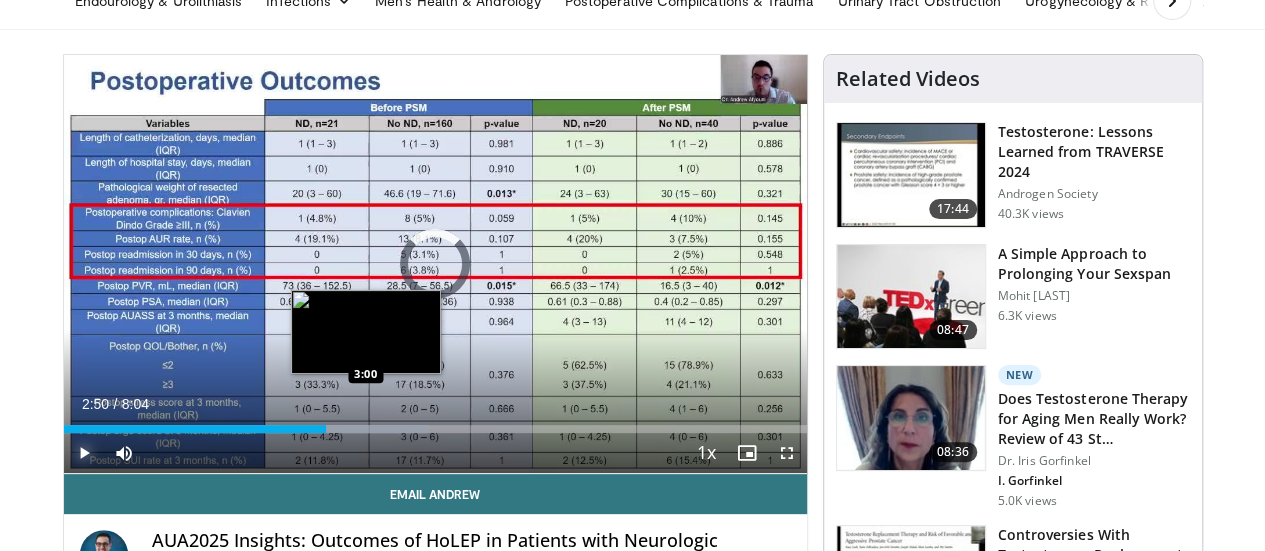 click on "Loaded :  49.11% 2:51 3:00" at bounding box center (435, 429) 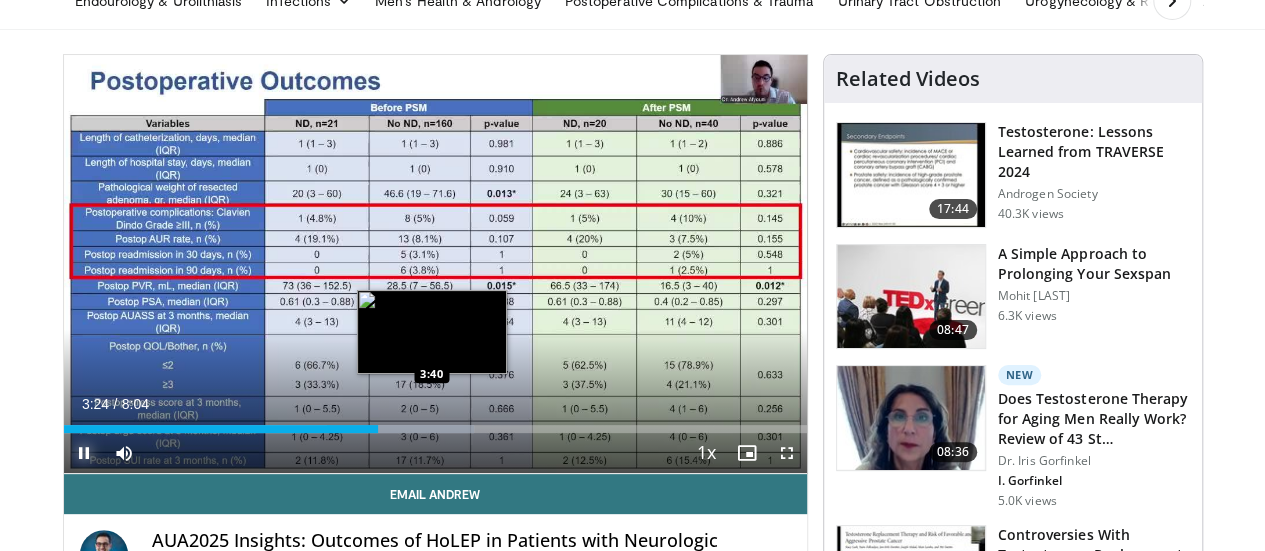 click on "Loaded :  55.25% 3:25 3:40" at bounding box center (435, 429) 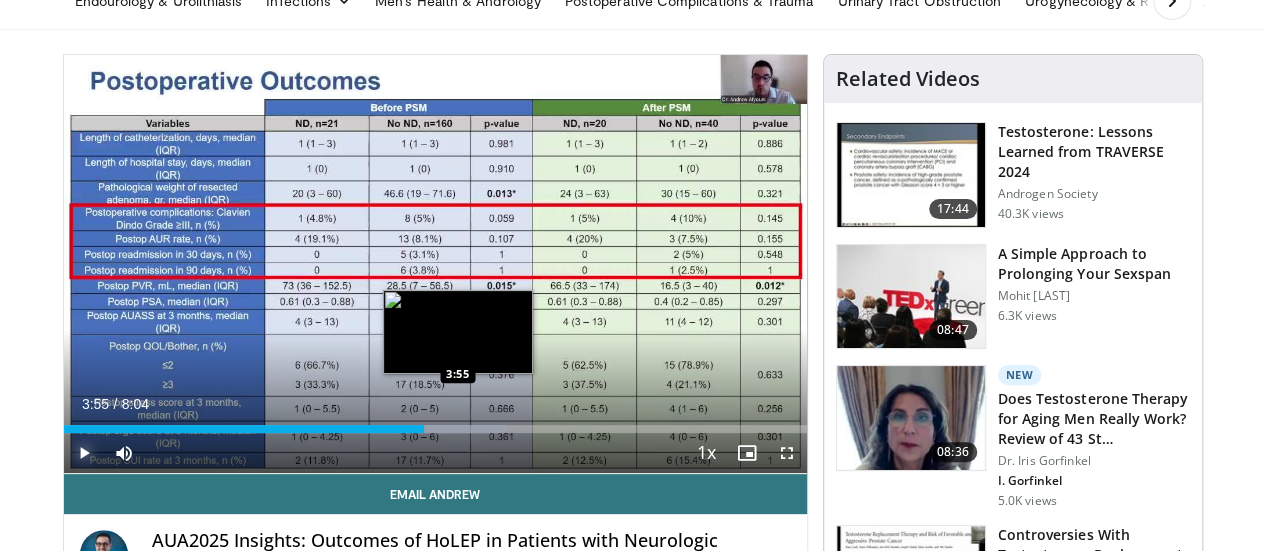 click on "Loaded :  59.34% 3:41 3:55" at bounding box center (435, 429) 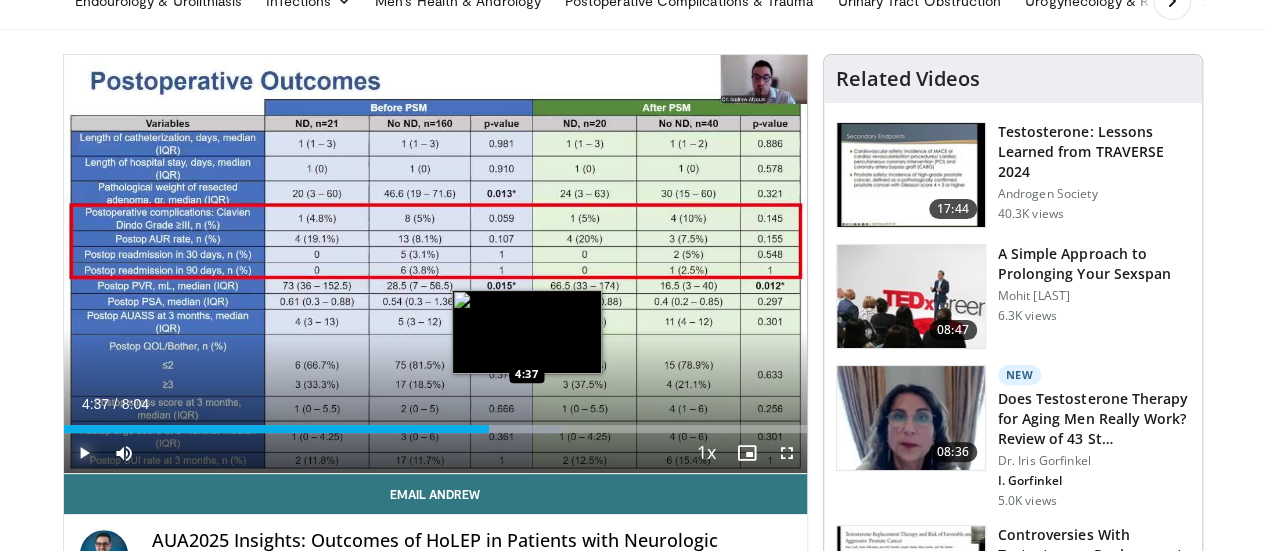 click on "Loaded :  67.53% 4:37 4:37" at bounding box center [435, 429] 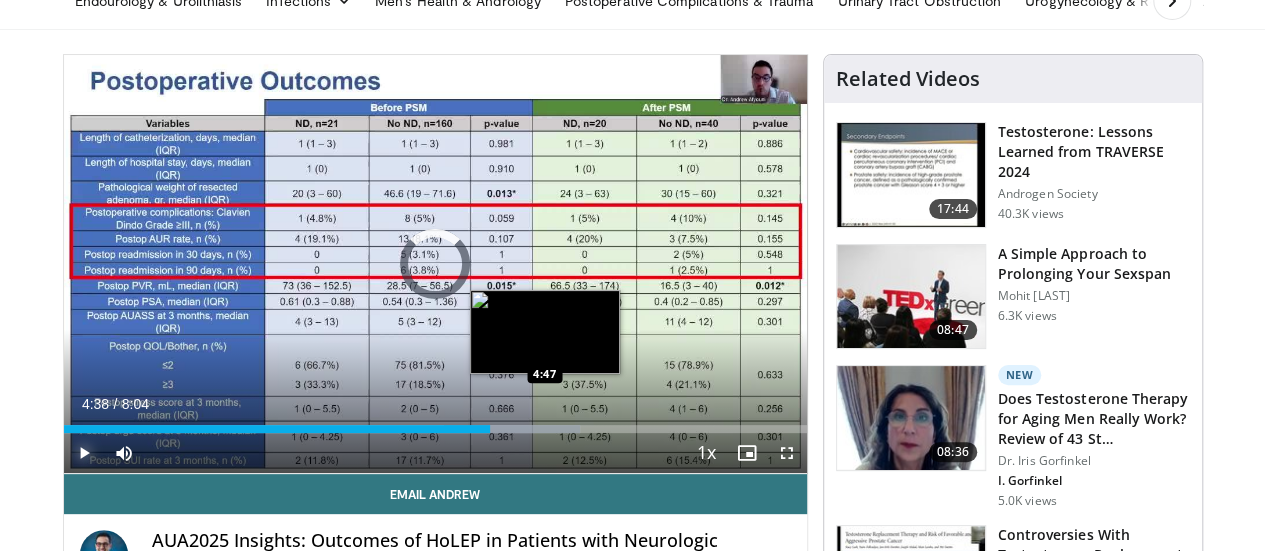 click on "Loaded :  69.58% 4:38 4:47" at bounding box center [435, 429] 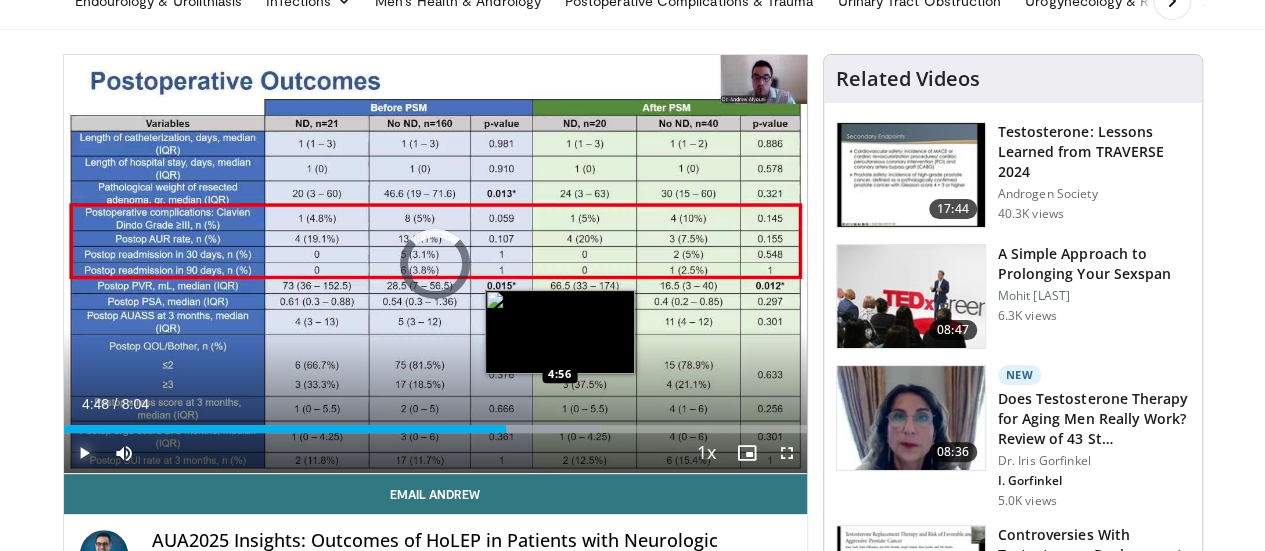 click on "Loaded :  72.22% 4:48 4:56" at bounding box center (435, 429) 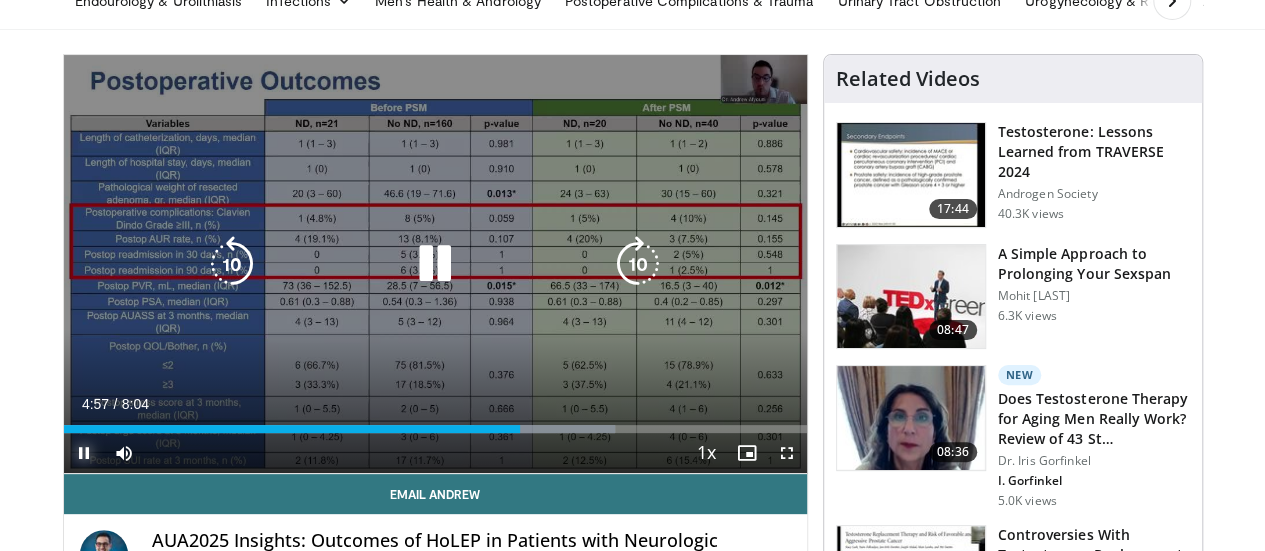 click on "Loaded :  74.28% 4:57 5:04" at bounding box center [435, 429] 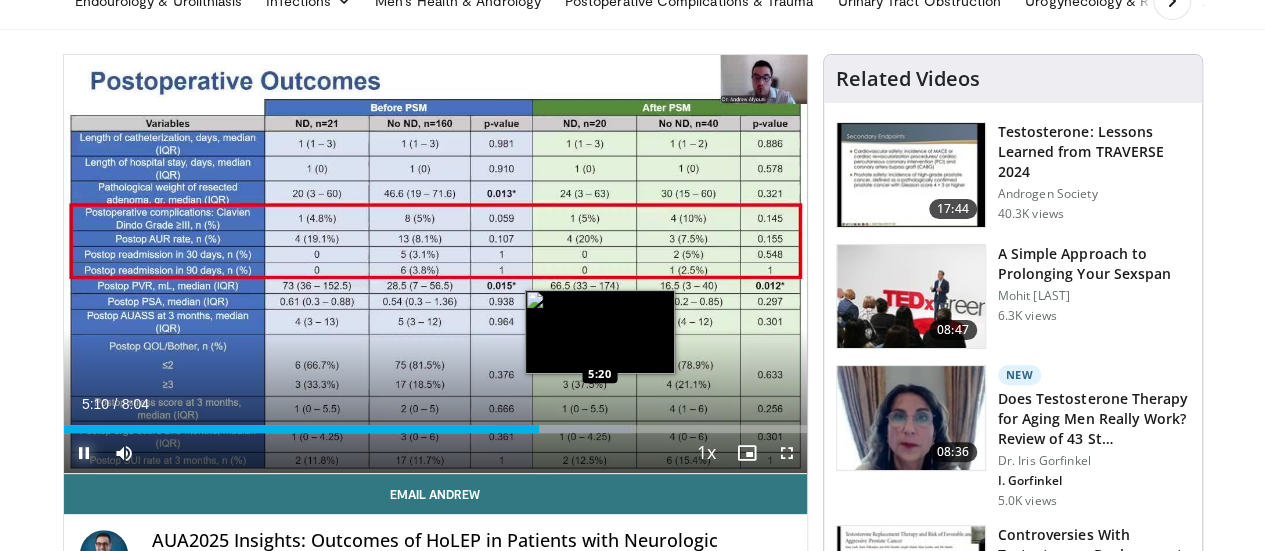 click on "Loaded :  76.35% 5:10 5:20" at bounding box center (435, 429) 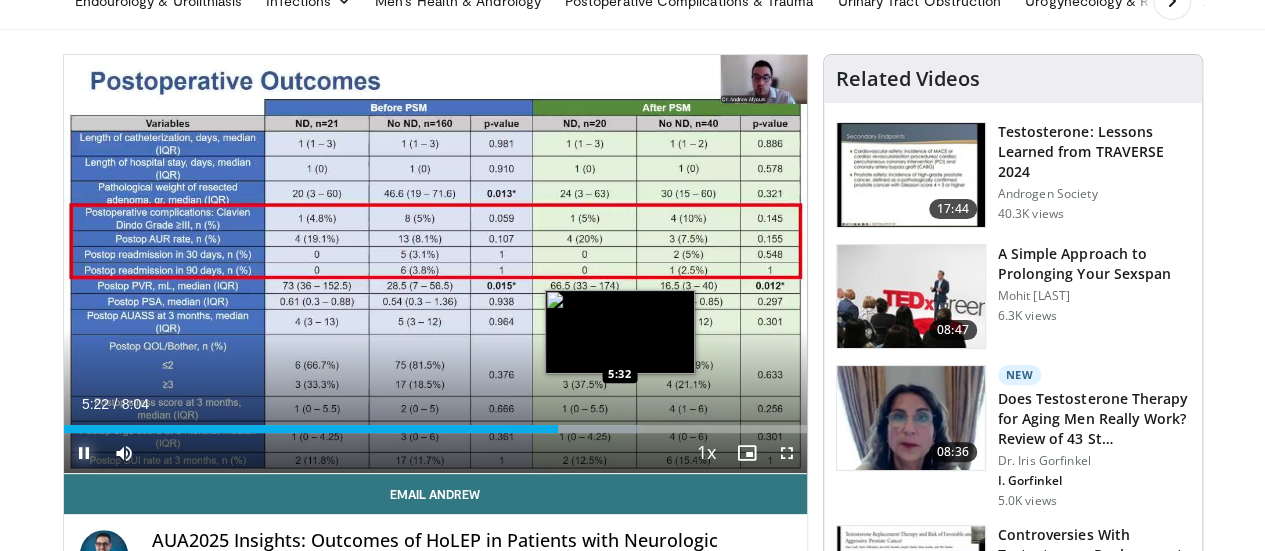 click at bounding box center (576, 429) 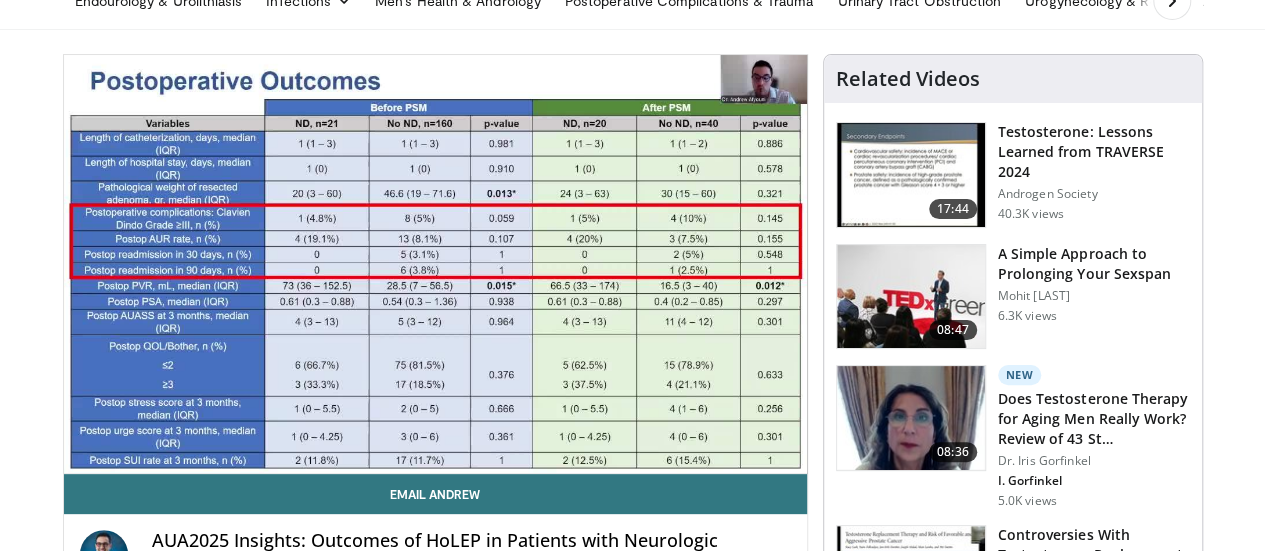 click on "10 seconds
Tap to unmute" at bounding box center [435, 264] 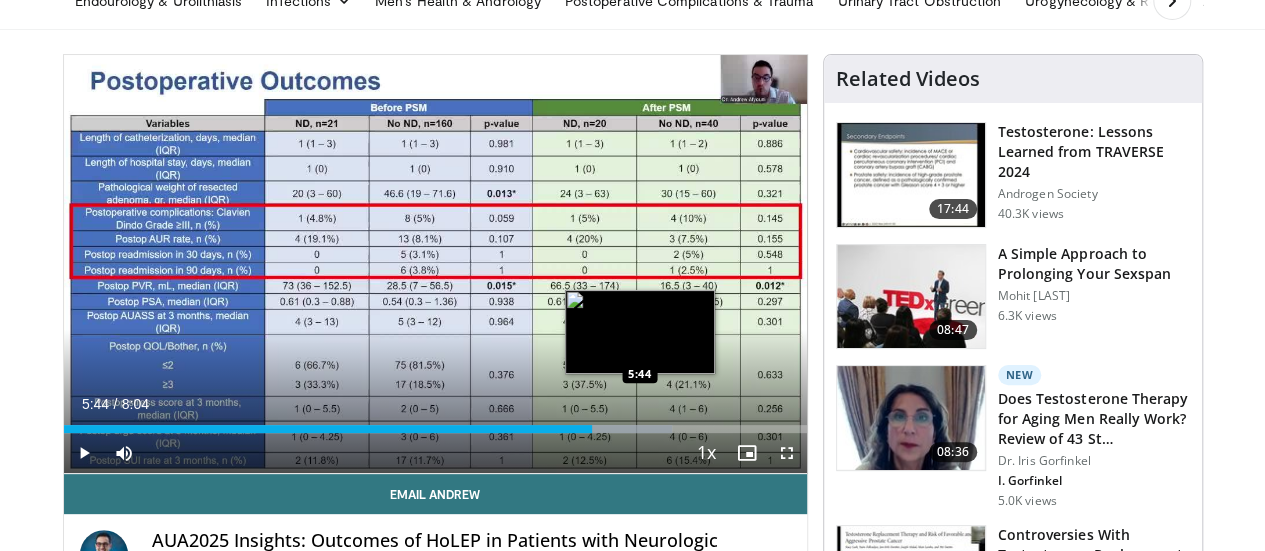 click at bounding box center [601, 429] 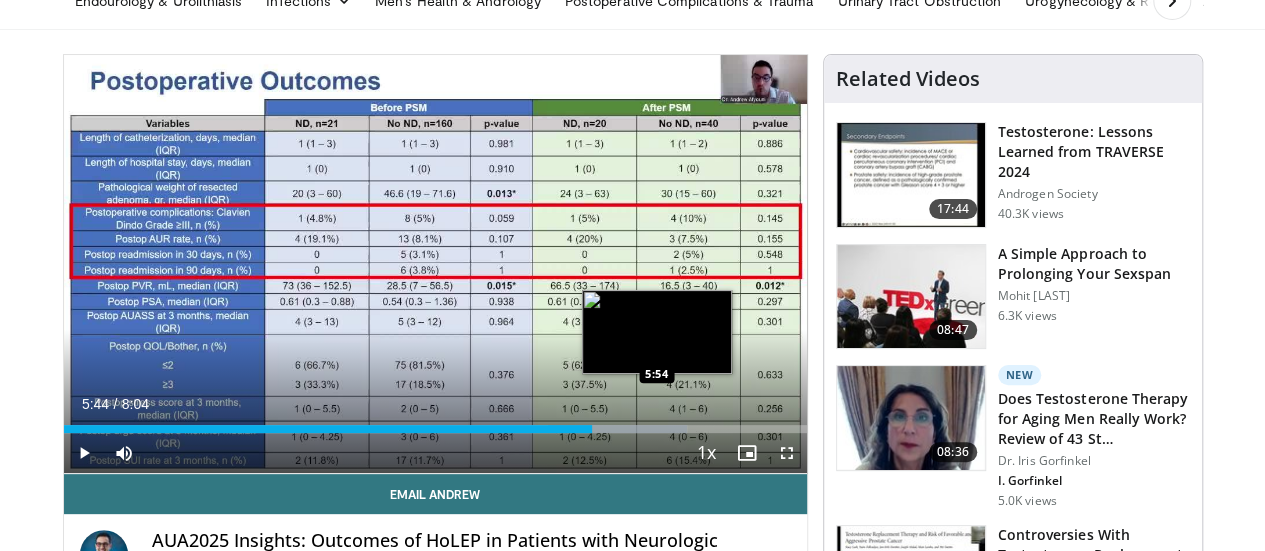click at bounding box center [617, 429] 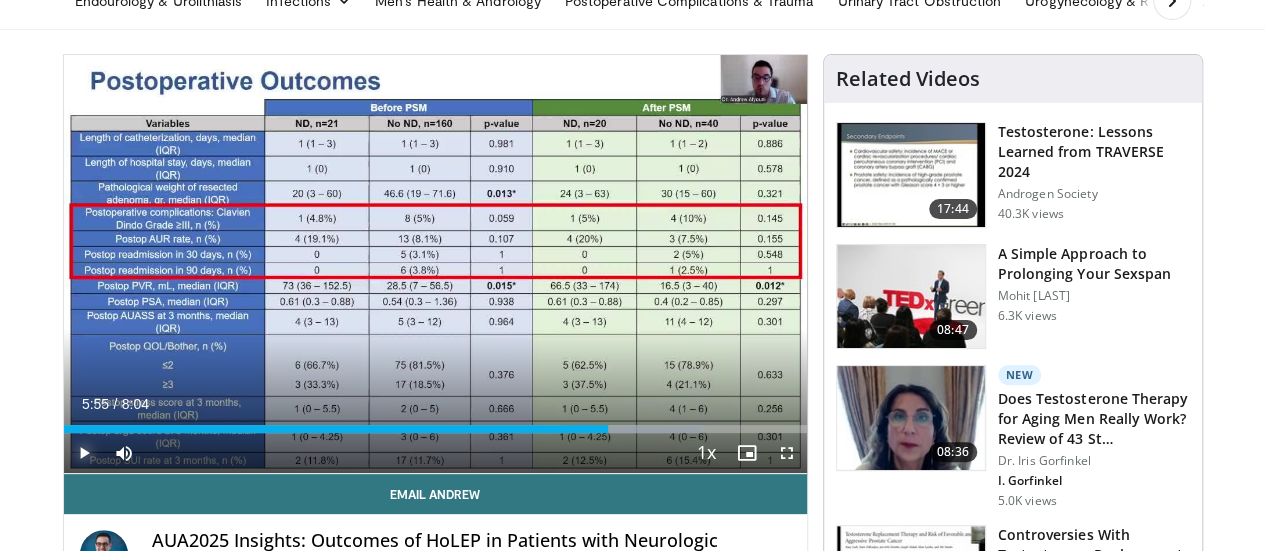 click at bounding box center (84, 453) 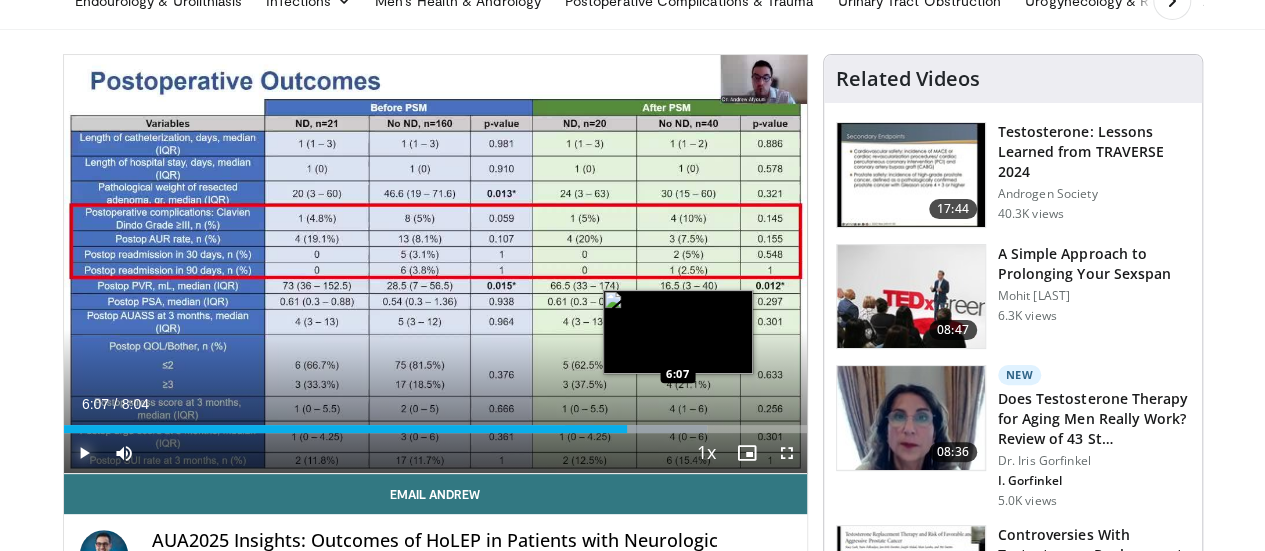 click on "Loaded :  86.66% 6:07 6:07" at bounding box center [435, 429] 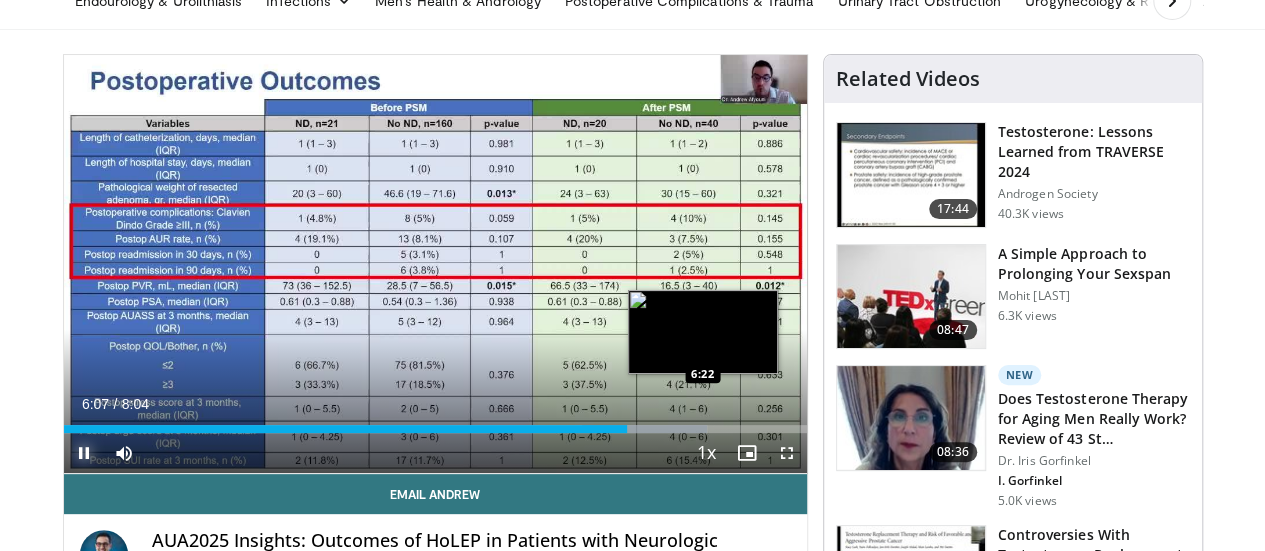 click on "Loaded :  86.66% 6:07 6:22" at bounding box center [435, 429] 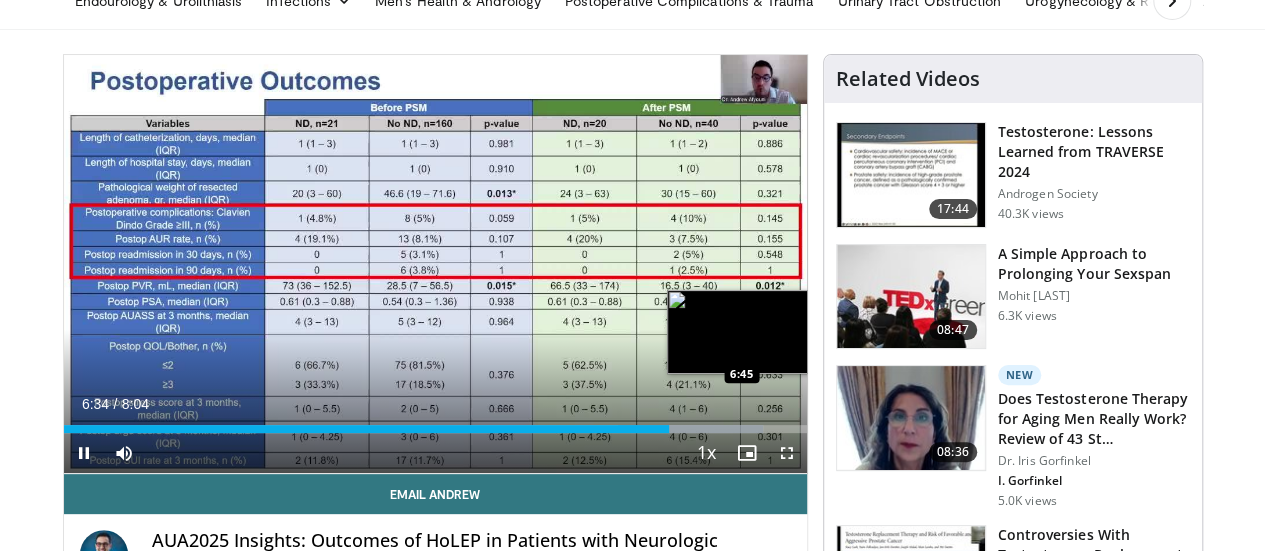 click on "**********" at bounding box center (435, 264) 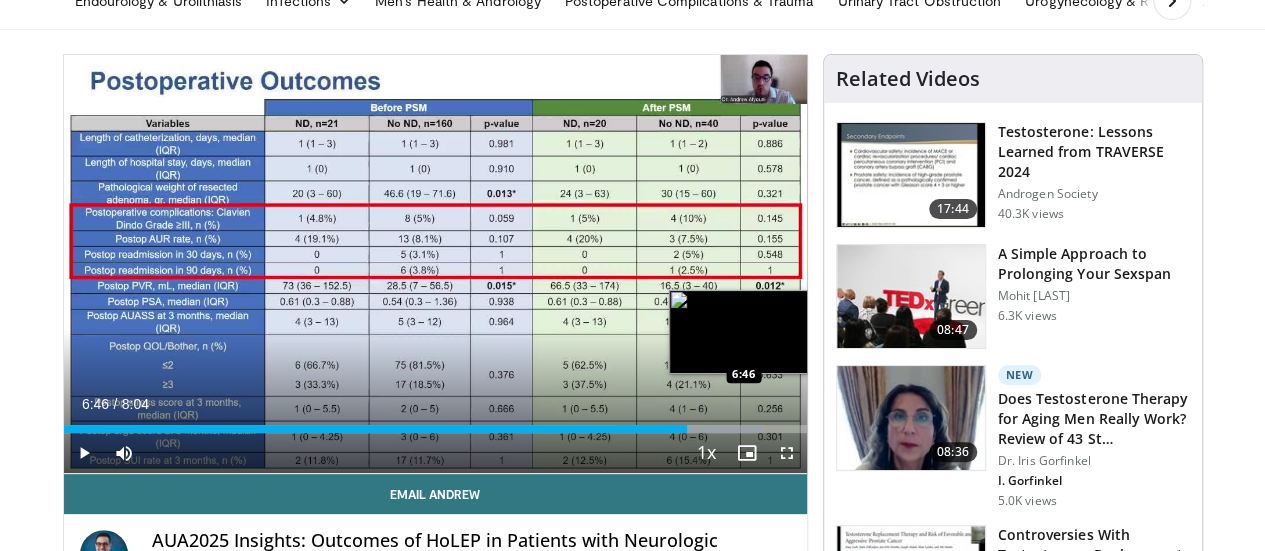 click at bounding box center (690, 429) 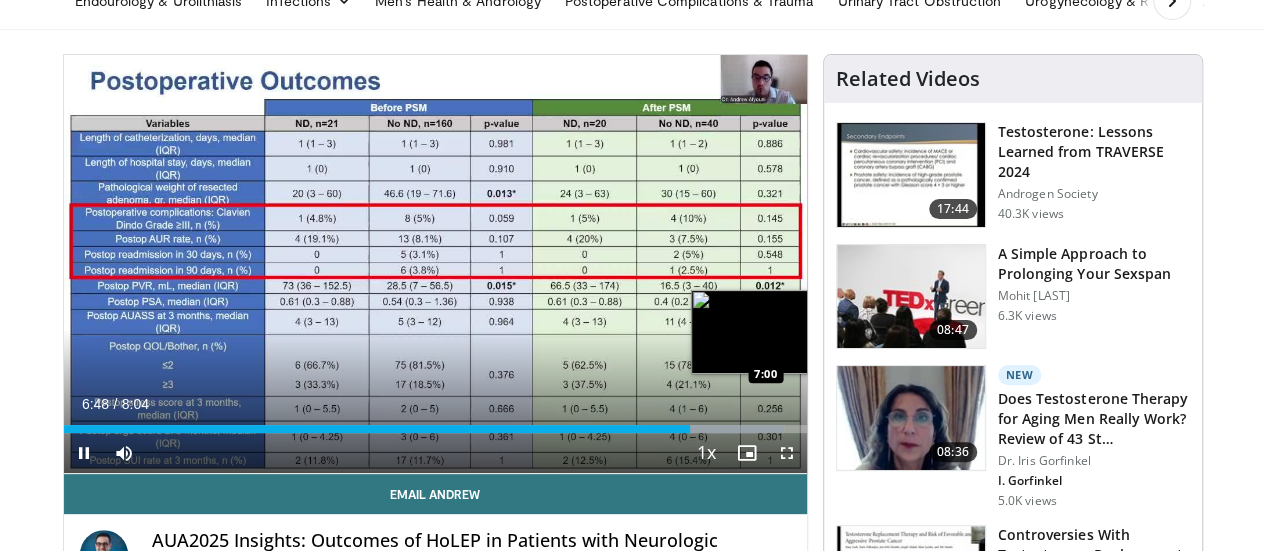 click at bounding box center [713, 429] 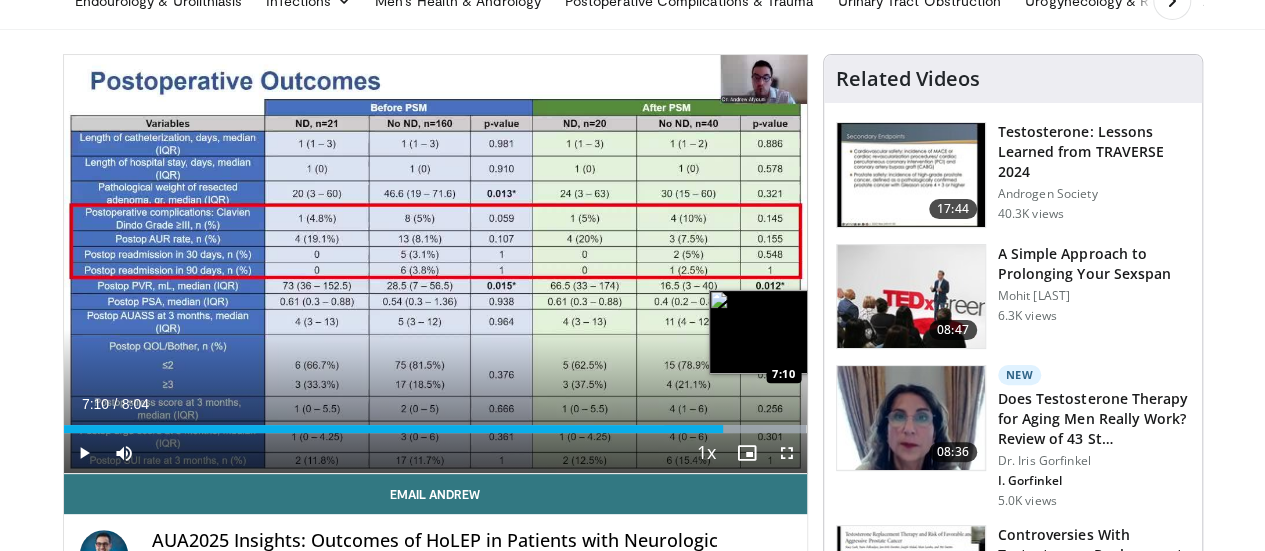 click on "Loaded :  100.00% 7:10 7:10" at bounding box center [435, 429] 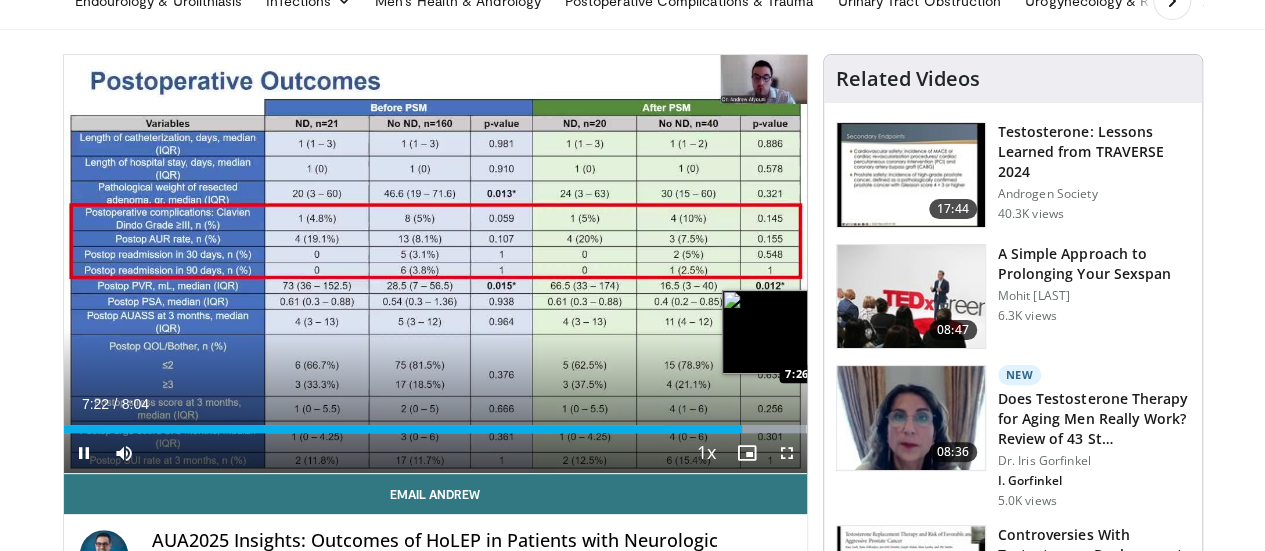 click on "Loaded :  100.00% 7:22 7:26" at bounding box center (435, 429) 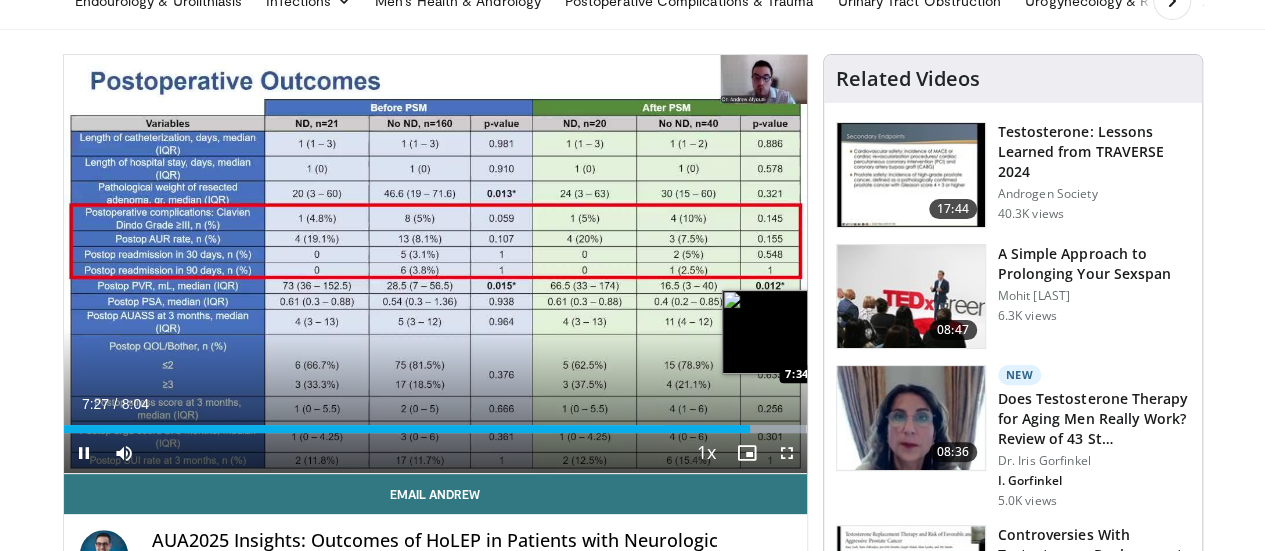 click on "Loaded :  100.00% 7:27 7:34" at bounding box center [435, 423] 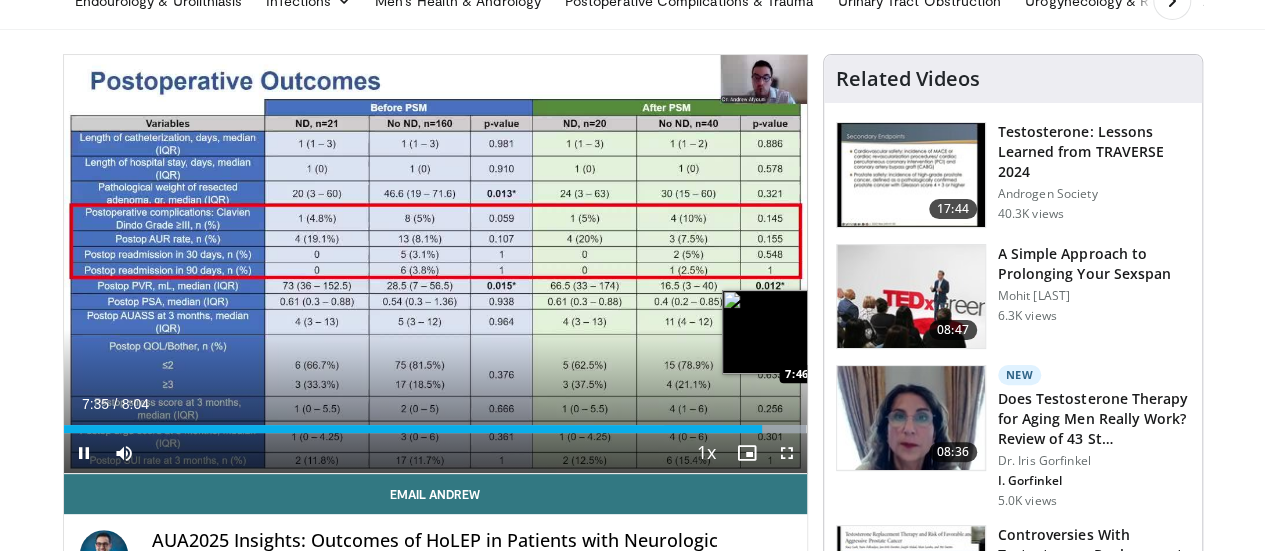 click at bounding box center [735, 429] 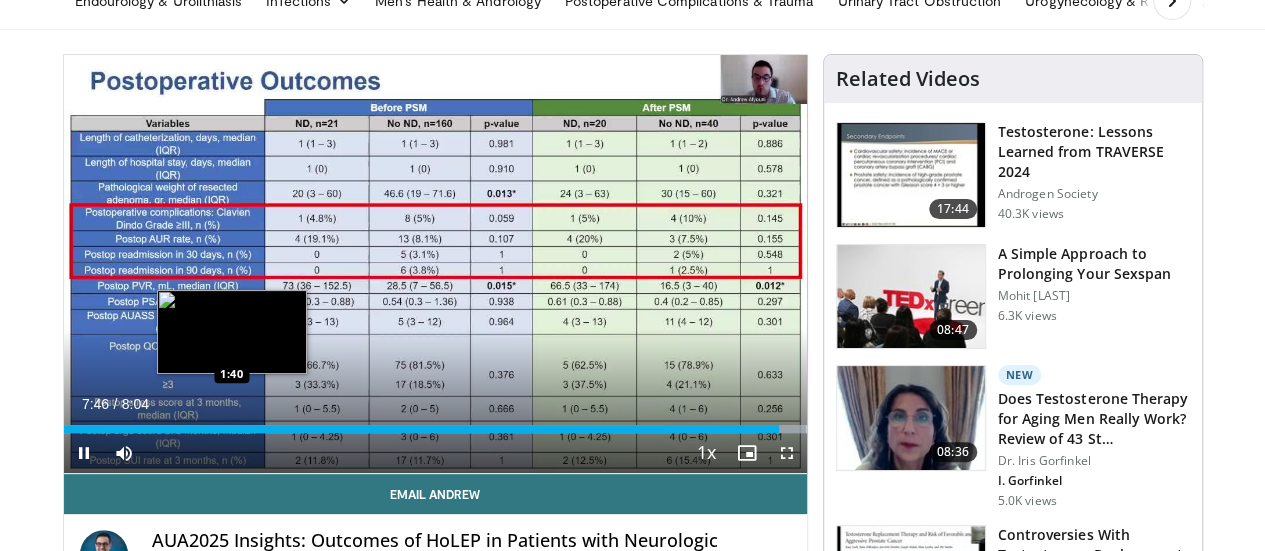 click on "Loaded :  100.00% 7:46 1:40" at bounding box center [435, 429] 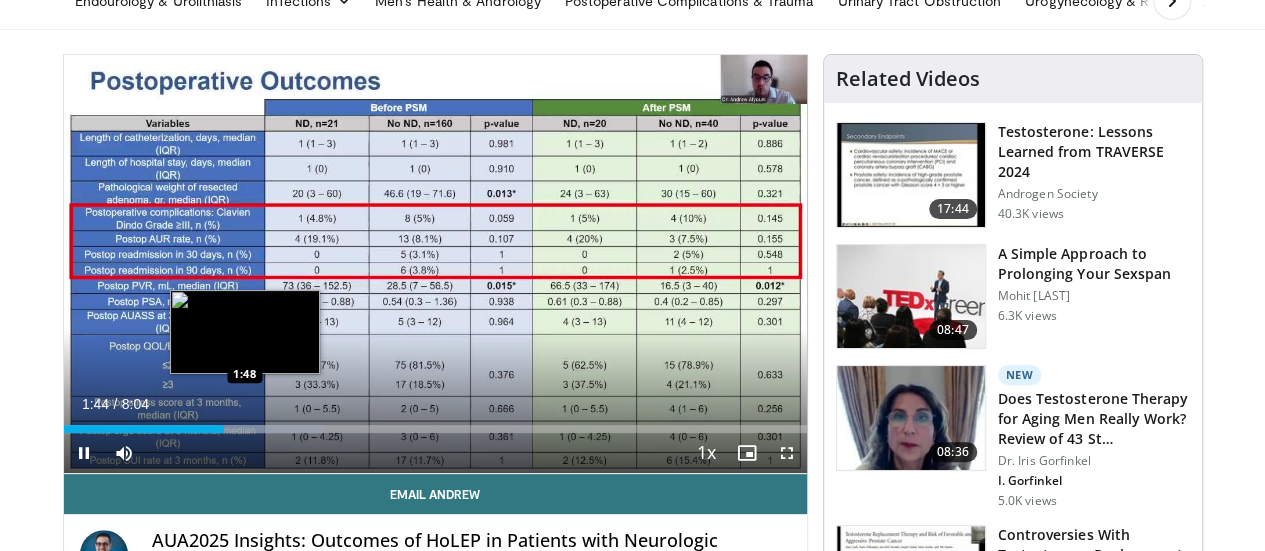 click at bounding box center (269, 429) 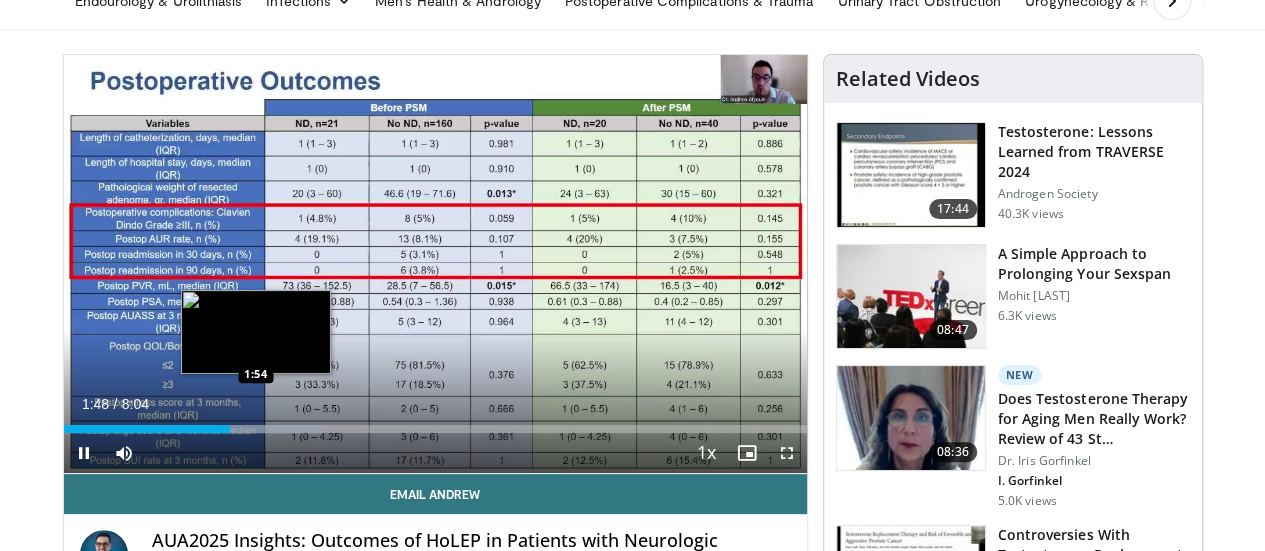 click at bounding box center (269, 429) 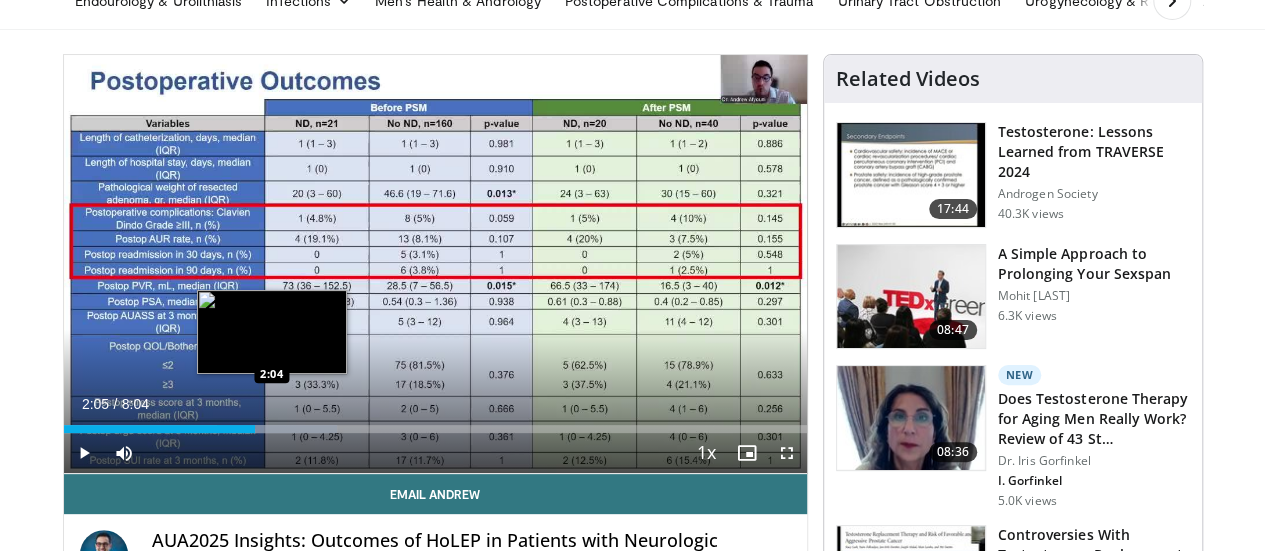 click at bounding box center (277, 429) 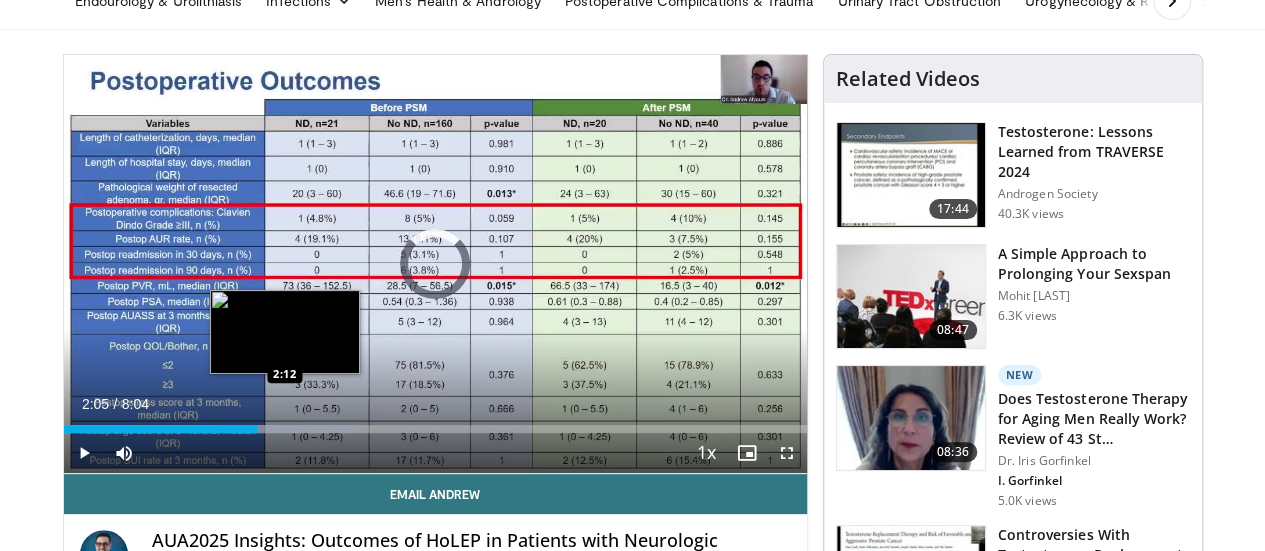 click at bounding box center [285, 429] 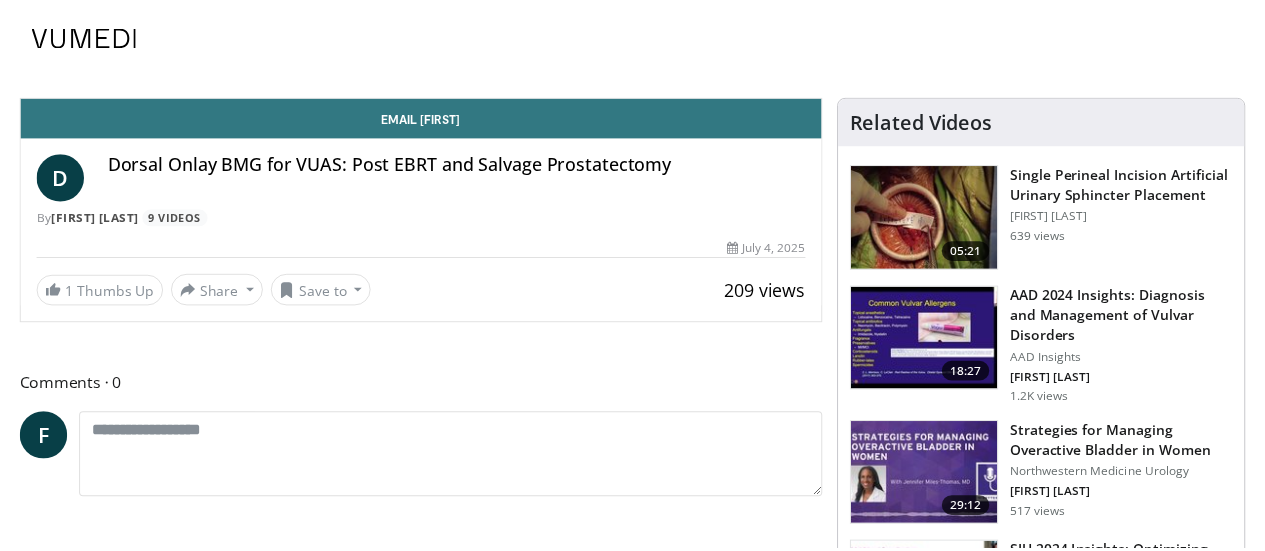 scroll, scrollTop: 0, scrollLeft: 0, axis: both 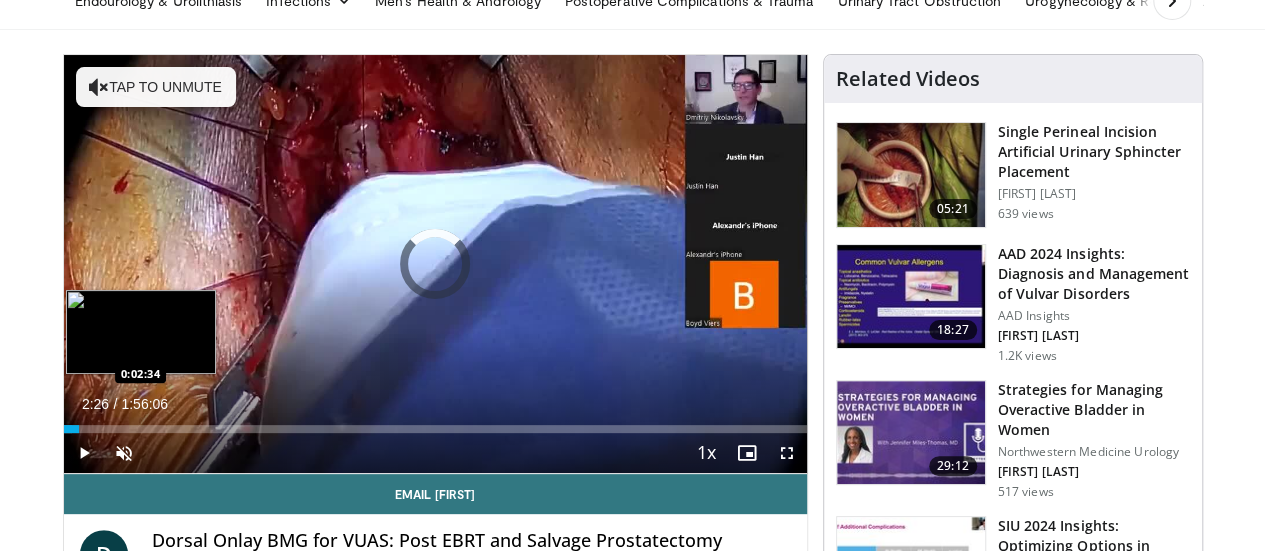 click on "Loaded :  1.15% 0:02:26 0:02:34" at bounding box center [435, 429] 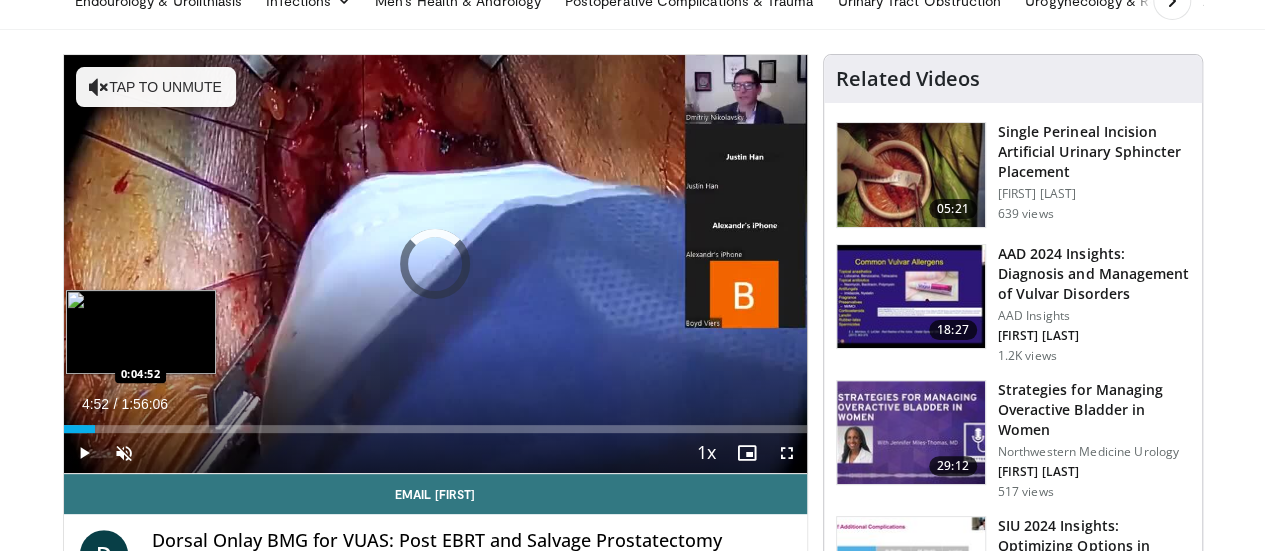 click on "Loaded :  3.15% 0:02:39 0:04:52" at bounding box center (435, 429) 